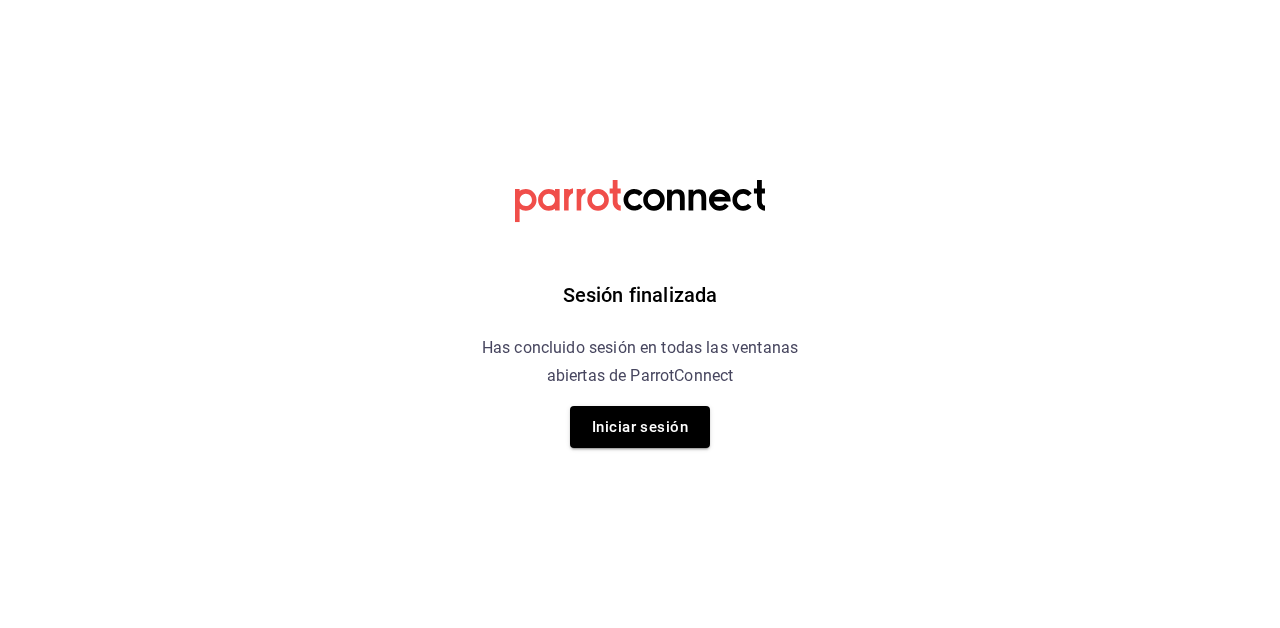 scroll, scrollTop: 0, scrollLeft: 0, axis: both 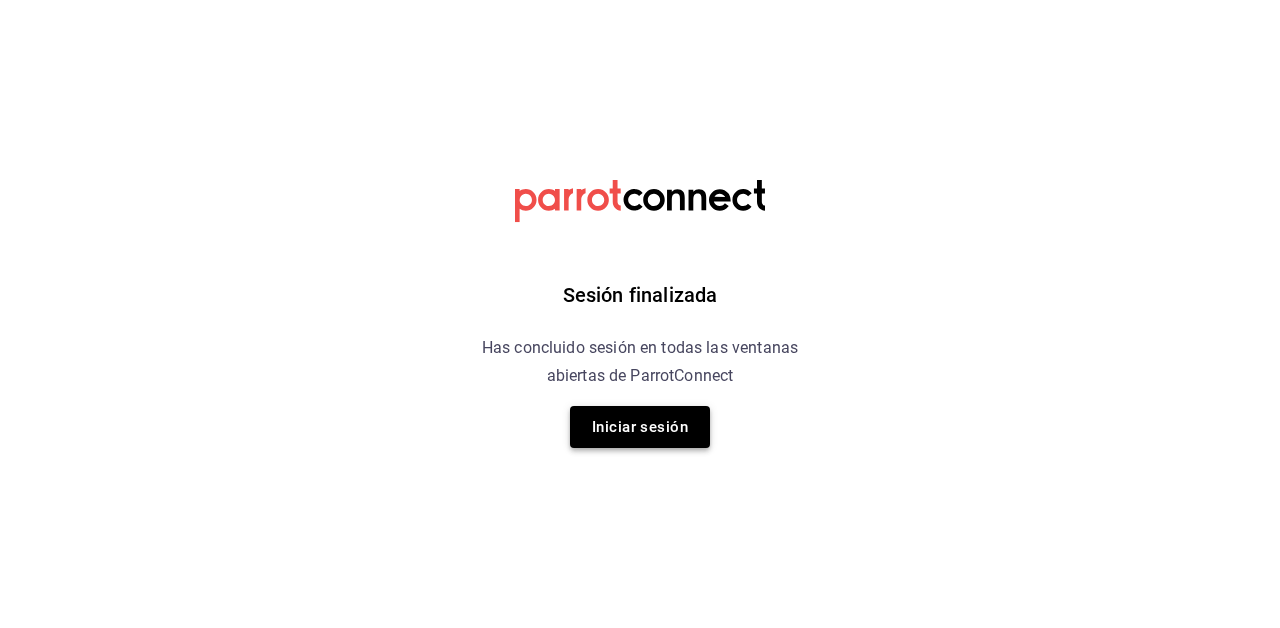 click on "Iniciar sesión" at bounding box center (640, 427) 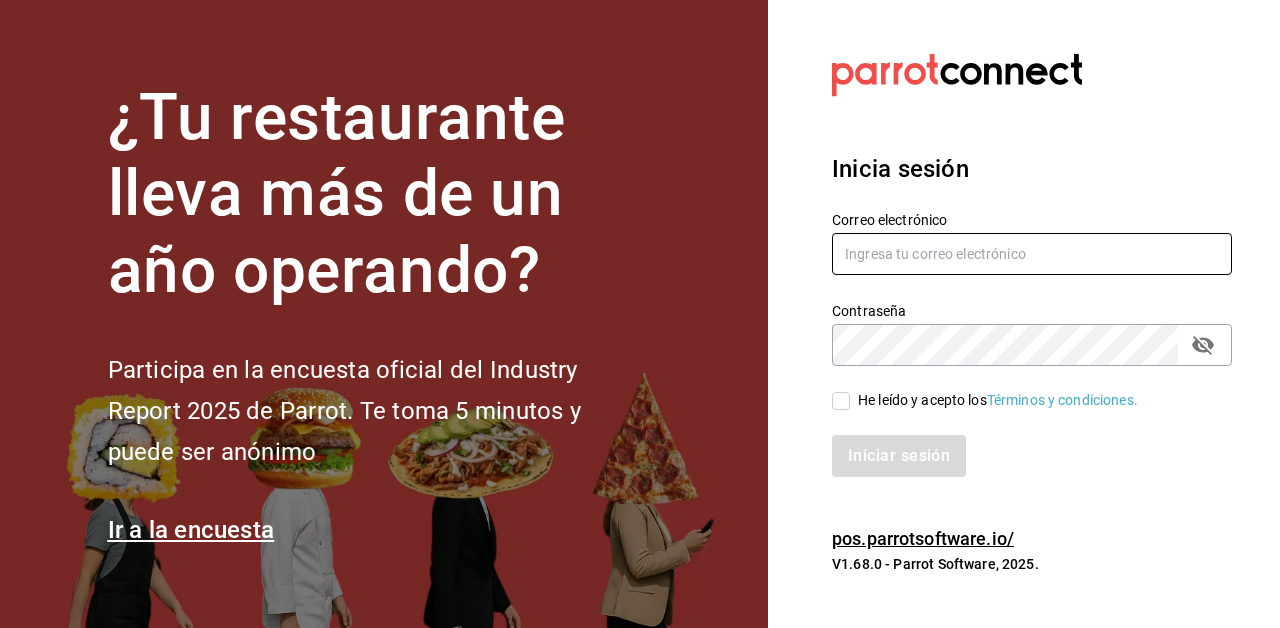 type on "[EMAIL]" 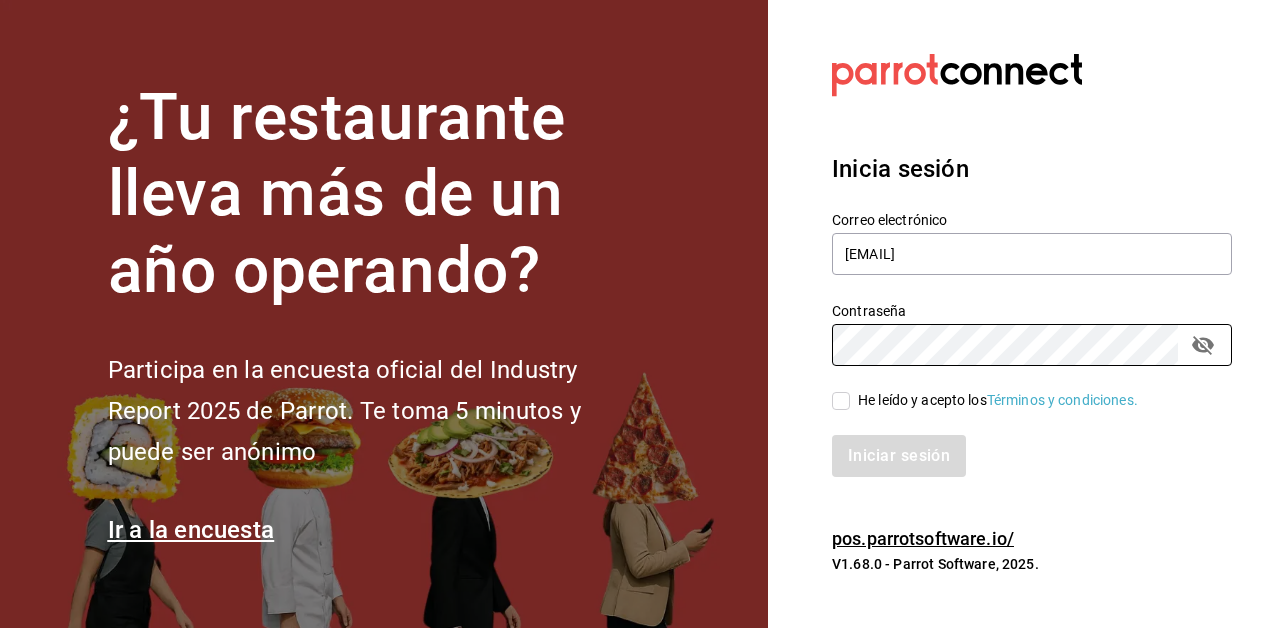 click on "He leído y acepto los  Términos y condiciones." at bounding box center (841, 401) 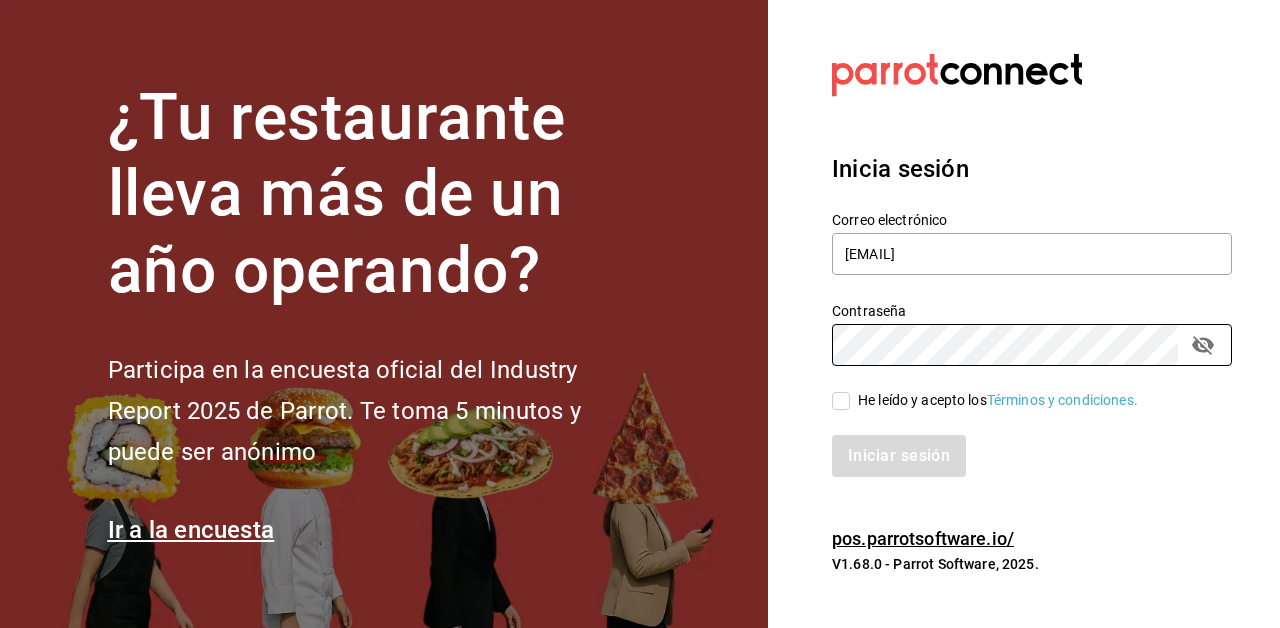 checkbox on "true" 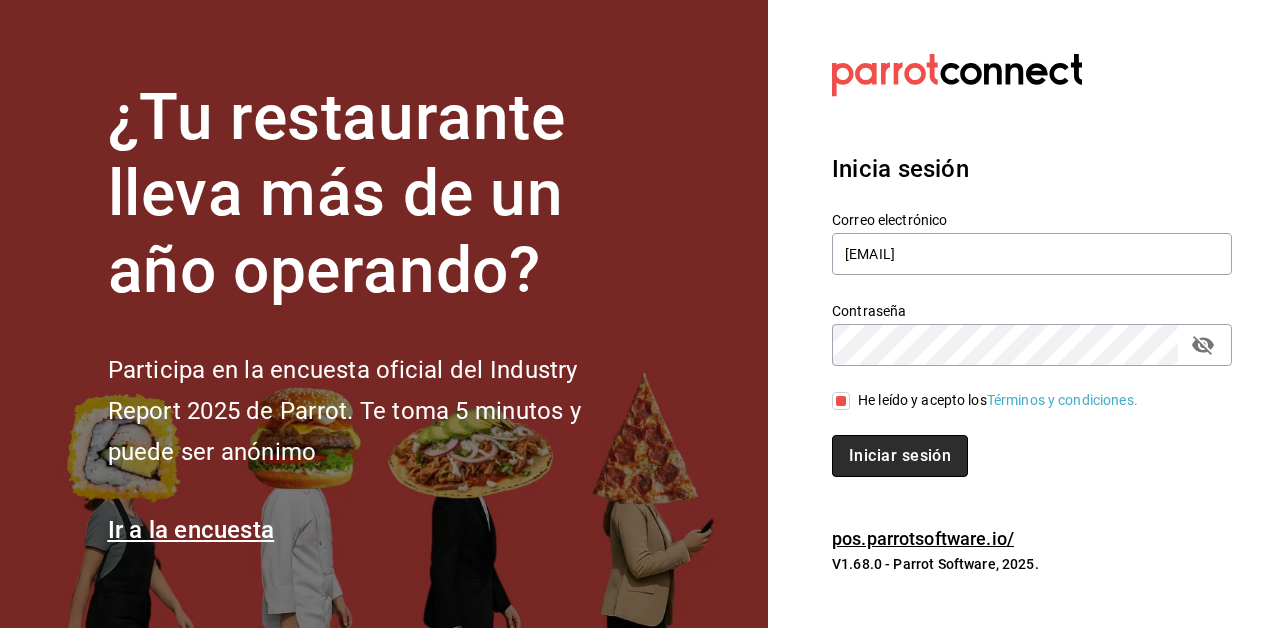 click on "Iniciar sesión" at bounding box center [900, 456] 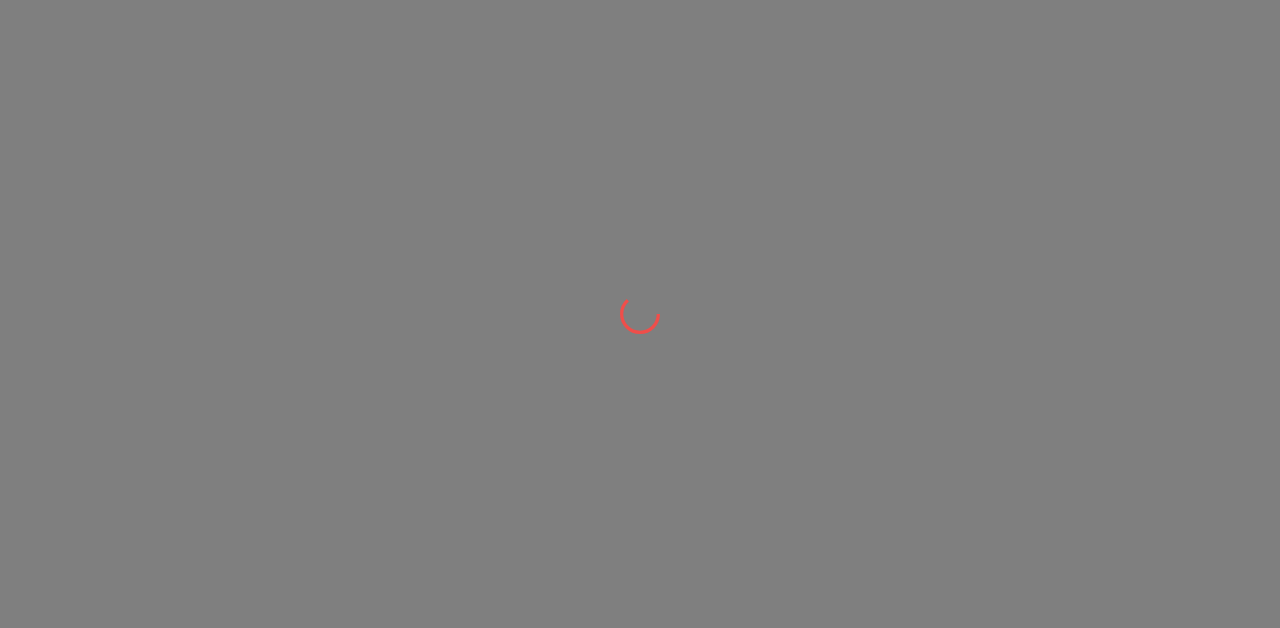 scroll, scrollTop: 0, scrollLeft: 0, axis: both 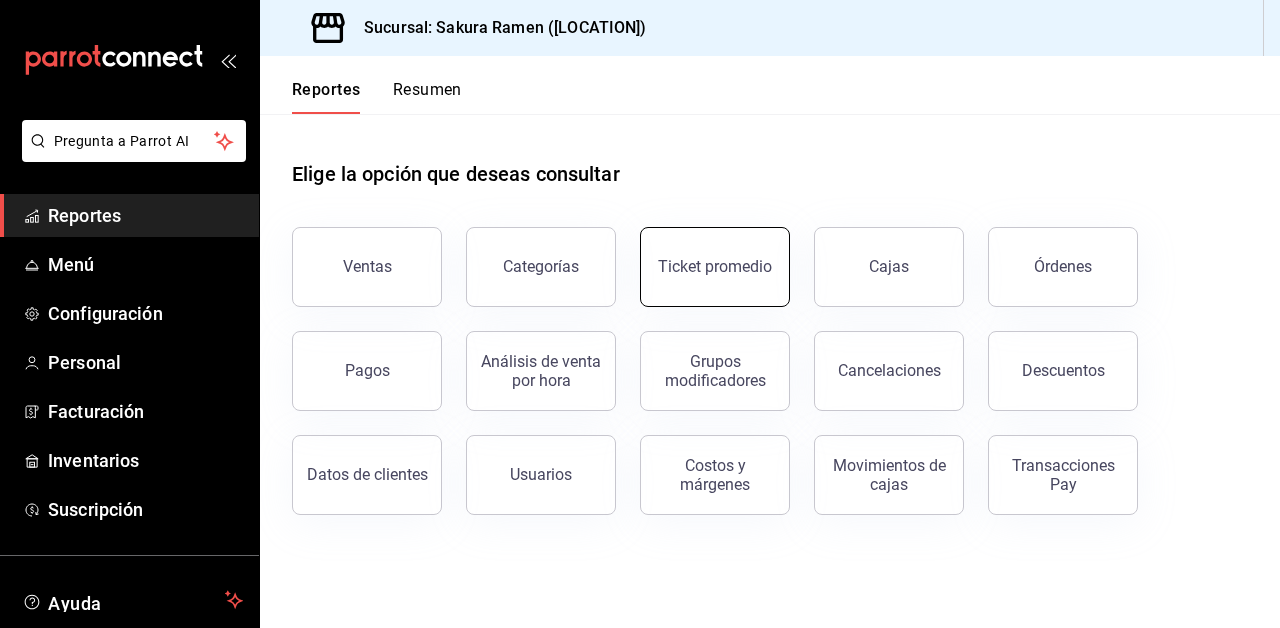 click on "Ticket promedio" at bounding box center (715, 267) 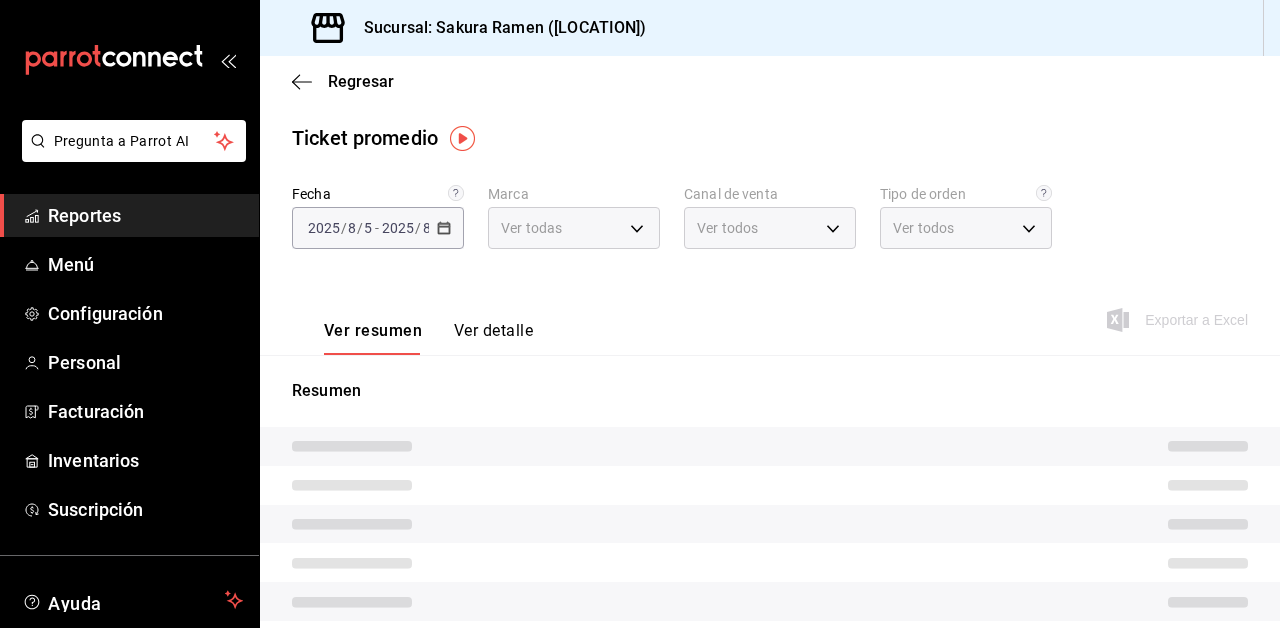 type on "5f60c1fa-4848-4419-84d5-809114a90f2f" 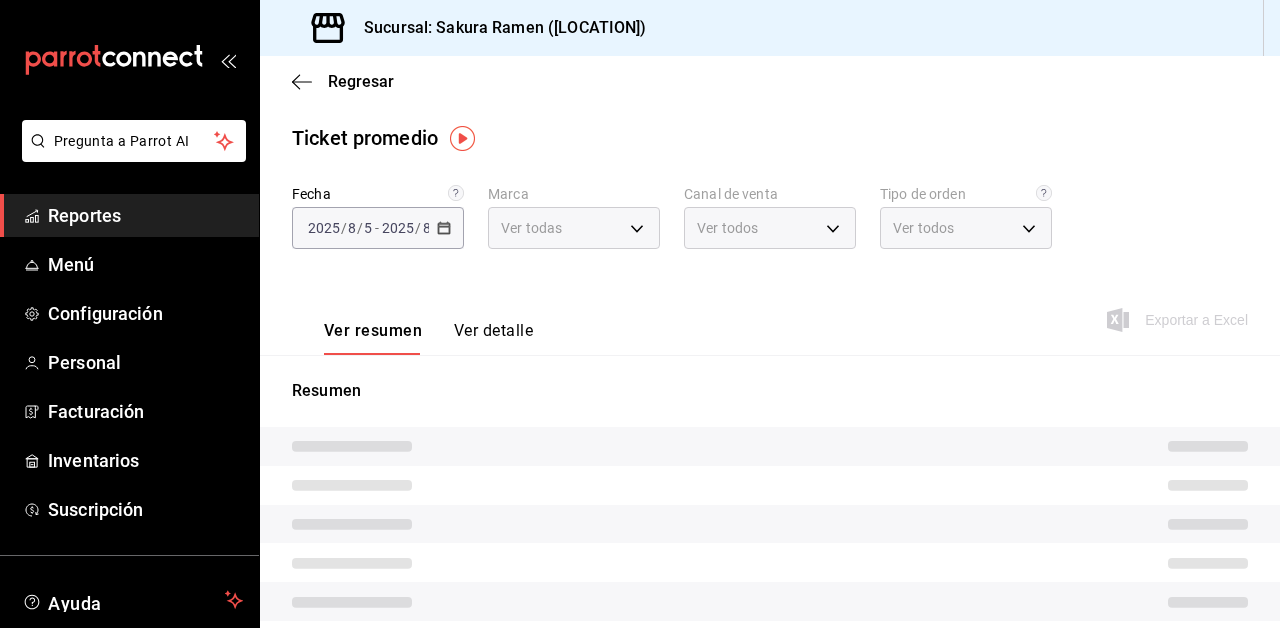 type on "4d4111d7-a6df-440b-ac9c-57f61679a6a5,318b1952-e72e-4a8d-857f-92e0e14d5d95,50c6babd-b0a3-4ea0-a622-c39cf559d569,d3b2ff61-94e9-4b78-bf5c-44c7f9f72b2d,EXTERNAL" 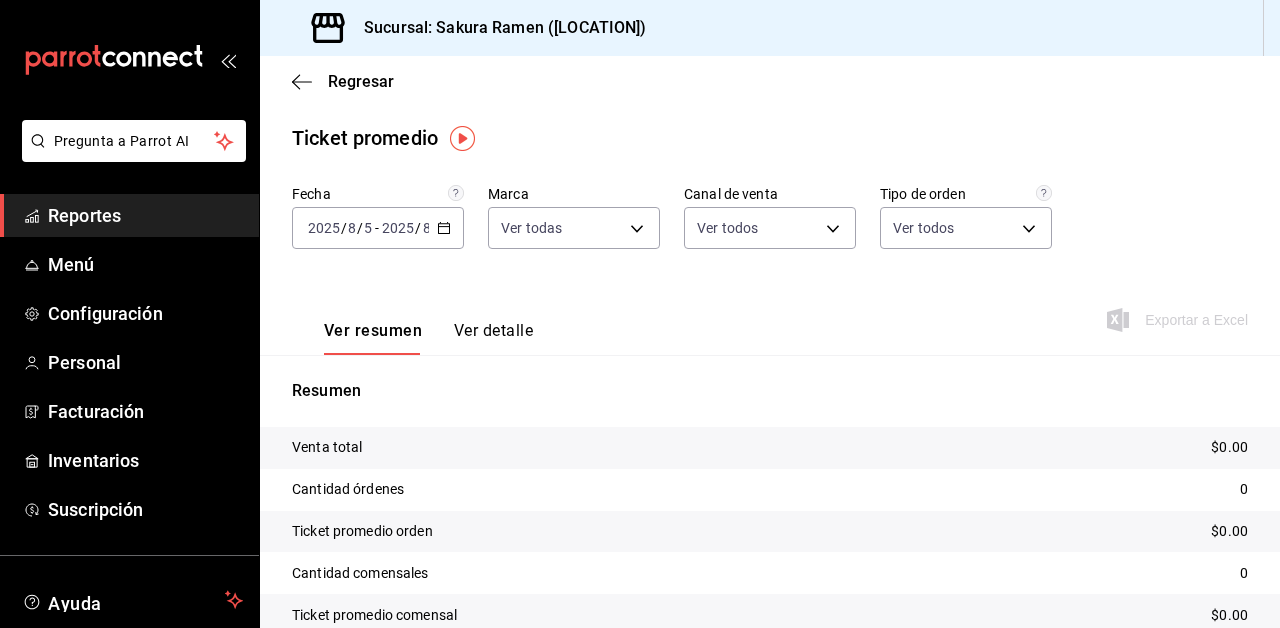 click on "2025" at bounding box center [398, 228] 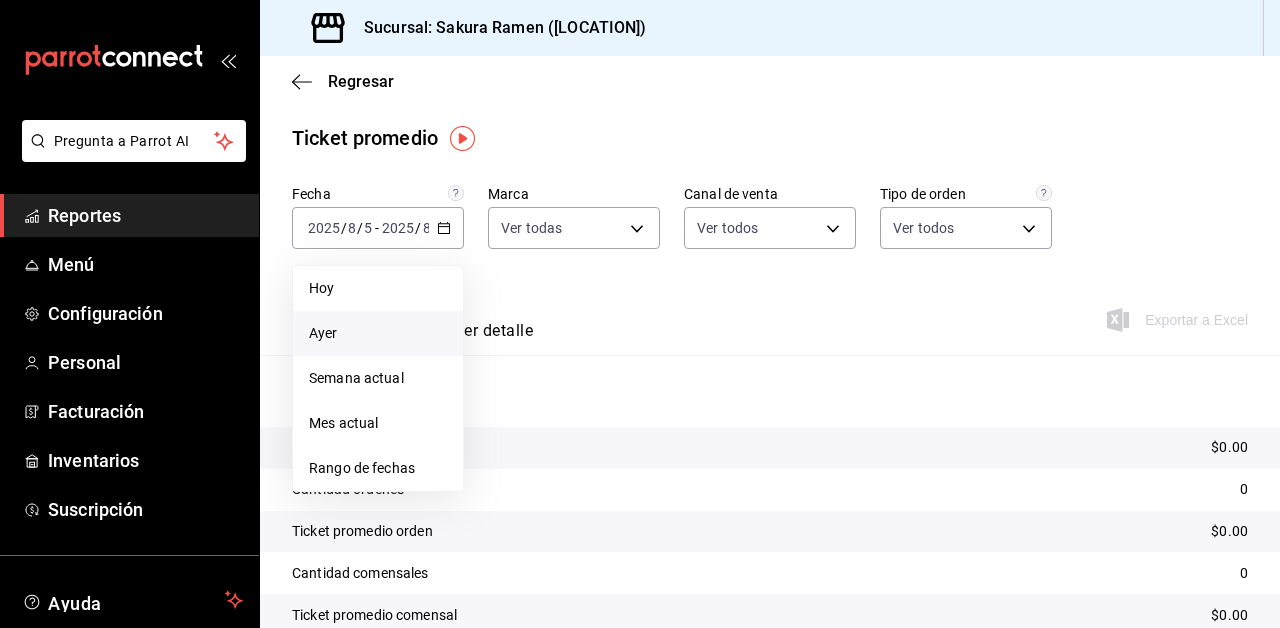 click on "Ayer" at bounding box center (378, 333) 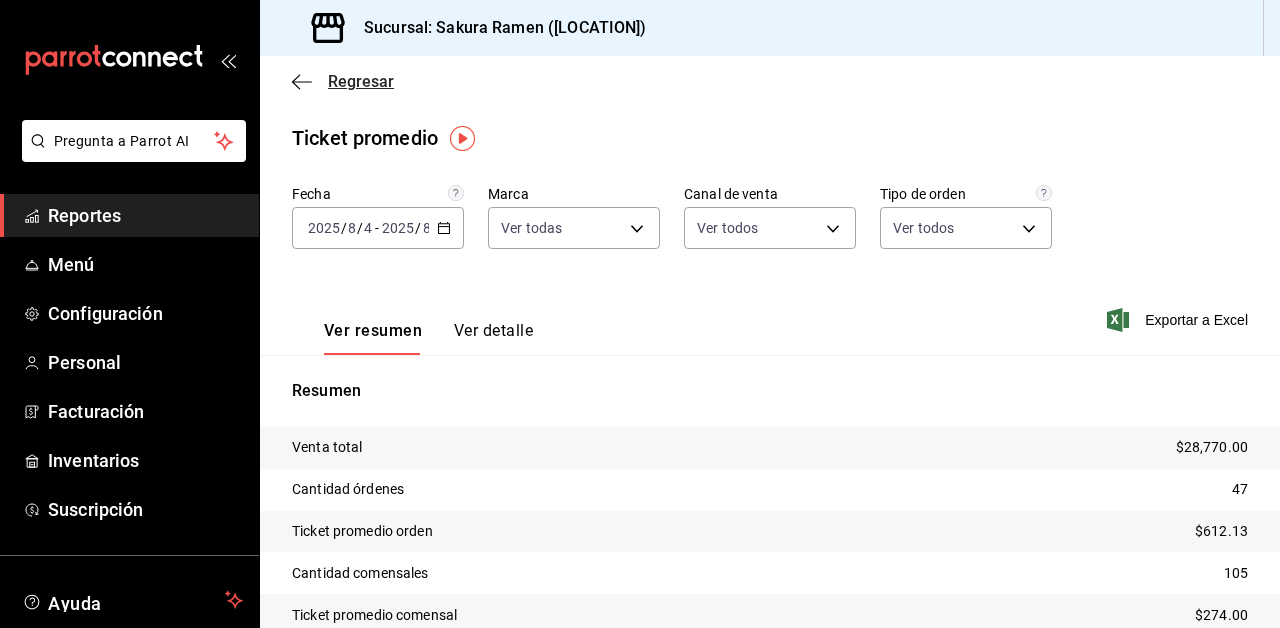 click 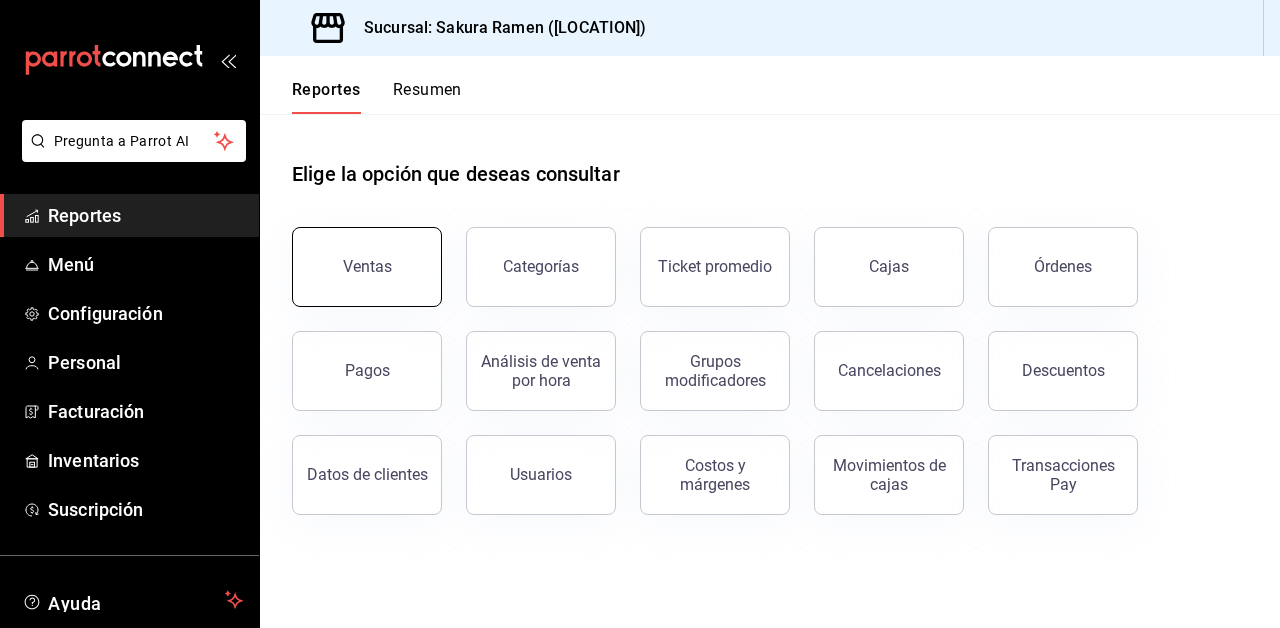 click on "Ventas" at bounding box center (367, 267) 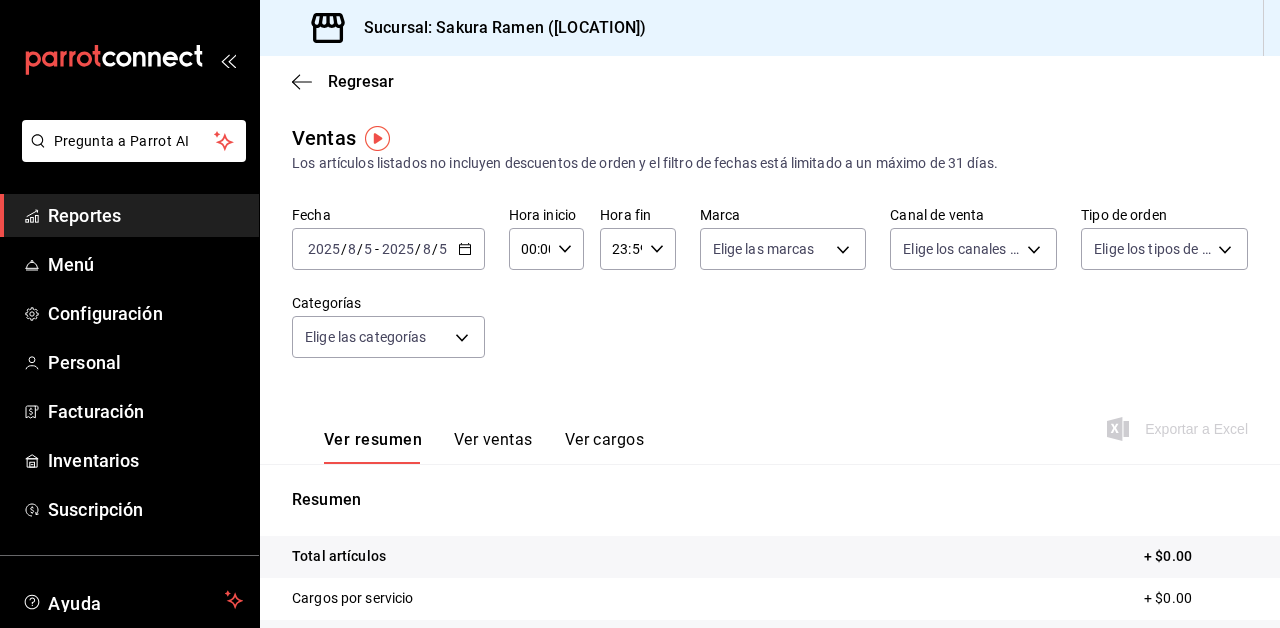 click on "[DATE] [DATE] - [DATE] [DATE]" at bounding box center (388, 249) 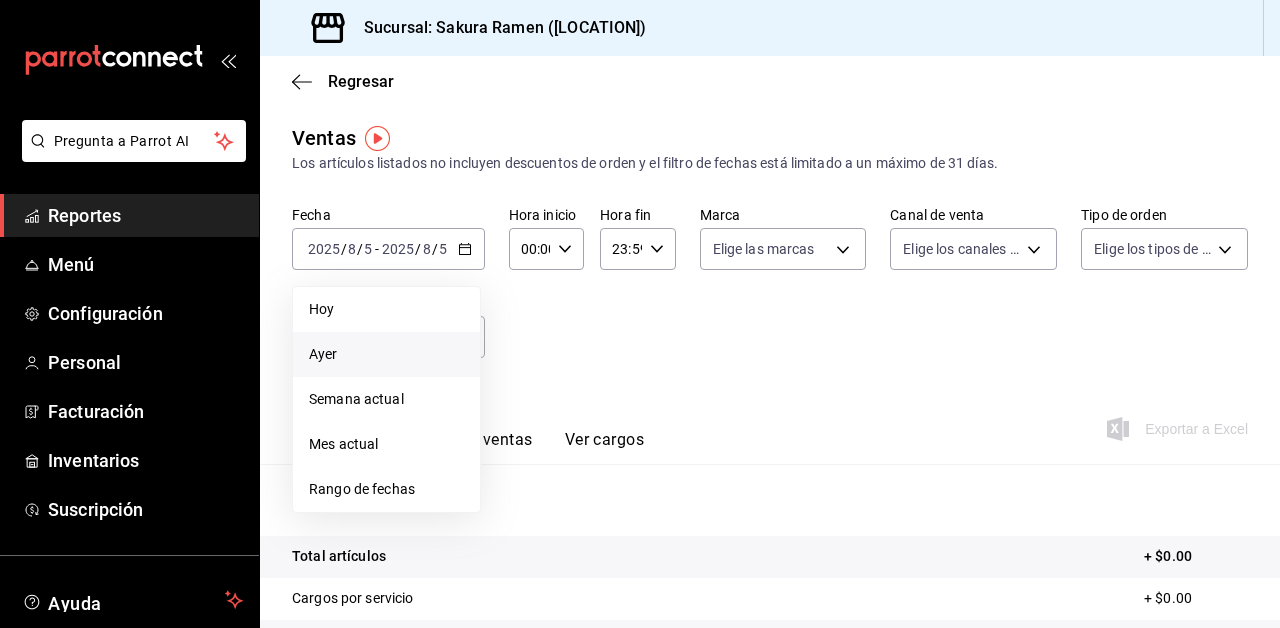 click on "Ayer" at bounding box center (386, 354) 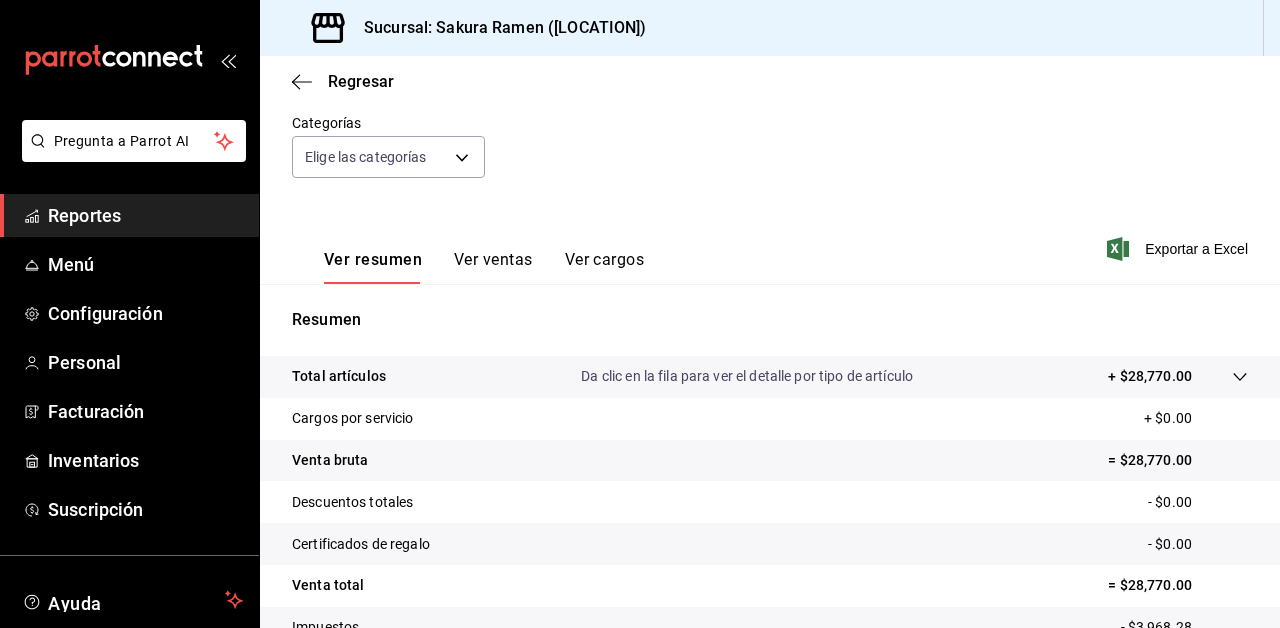 scroll, scrollTop: 217, scrollLeft: 0, axis: vertical 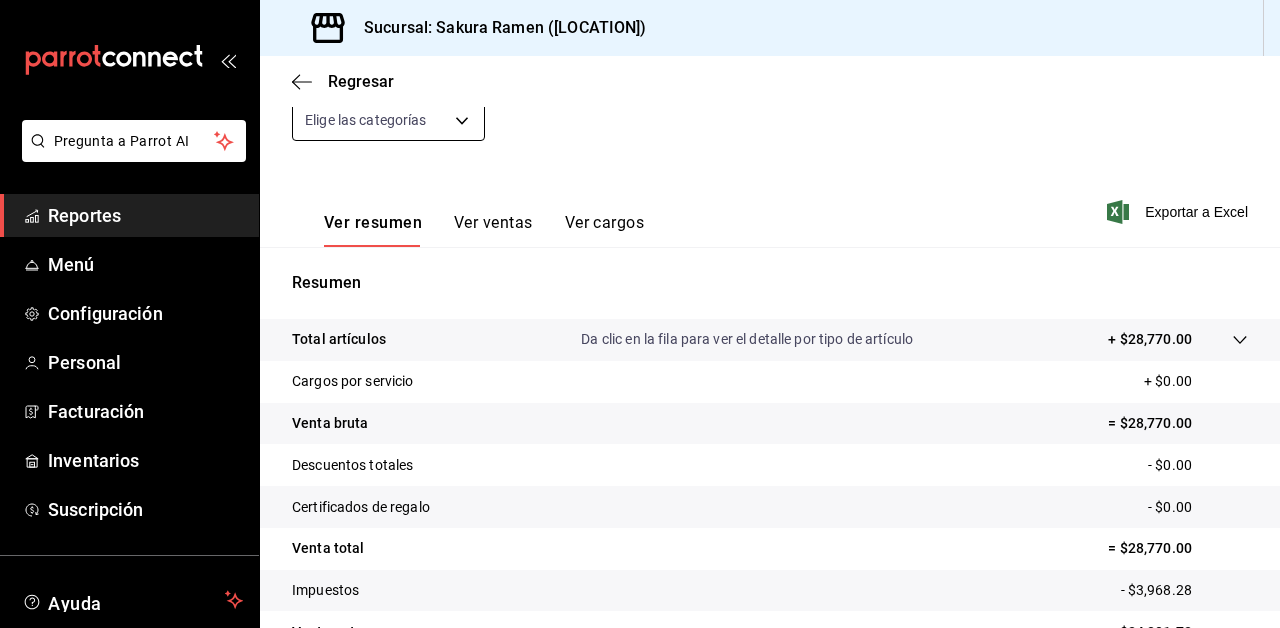 click on "Pregunta a Parrot AI Reportes   Menú   Configuración   Personal   Facturación   Inventarios   Suscripción   Ayuda Recomienda Parrot   [FIRST] [LAST]   Sugerir nueva función   Sucursal: Sakura Ramen ([LOCATION]) Regresar Ventas Los artículos listados no incluyen descuentos de orden y el filtro de fechas está limitado a un máximo de 31 días. Fecha [DATE] [DATE] - [DATE] [DATE] Hora inicio 00:00 Hora inicio Hora fin 23:59 Hora fin Marca Elige las marcas Canal de venta Elige los canales de venta Tipo de orden Elige los tipos de orden Categorías Elige las categorías Ver resumen Ver ventas Ver cargos Exportar a Excel Resumen Total artículos Da clic en la fila para ver el detalle por tipo de artículo + $28,770.00 Cargos por servicio + $0.00 Venta bruta = $28,770.00 Descuentos totales - $0.00 Certificados de regalo - $0.00 Venta total = $28,770.00 Impuestos - $3,968.28 Venta neta = $24,801.72 Pregunta a Parrot AI Reportes   Menú   Configuración   Personal   Facturación       Ayuda" at bounding box center (640, 314) 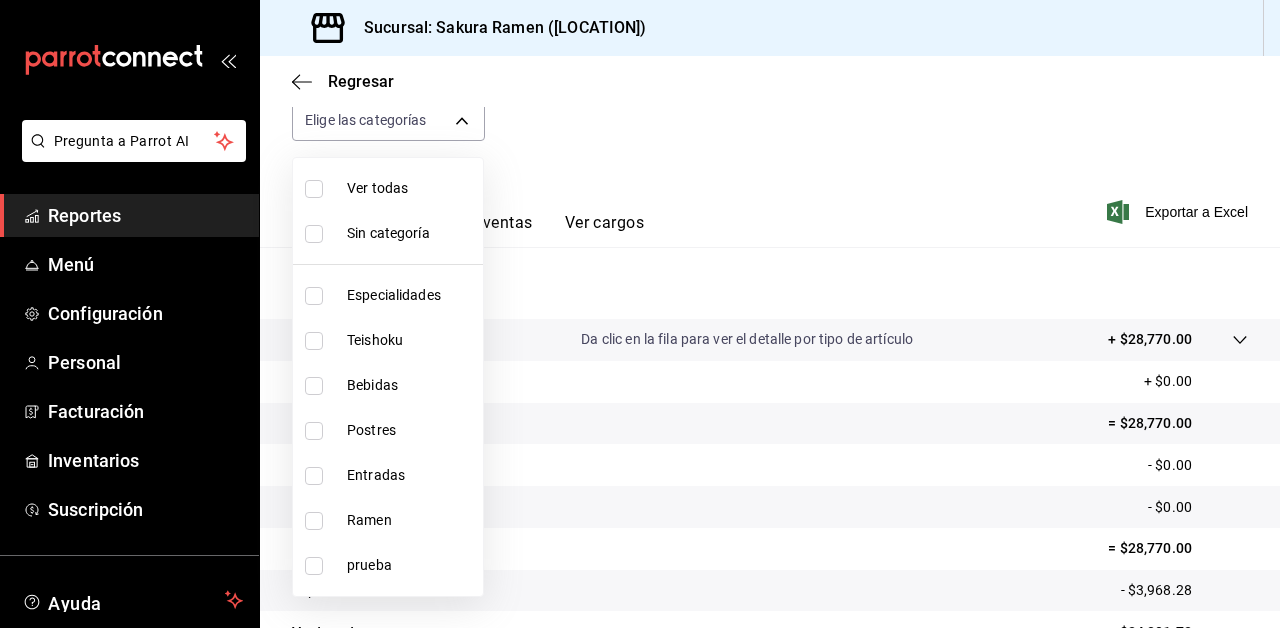 click on "Especialidades" at bounding box center (411, 295) 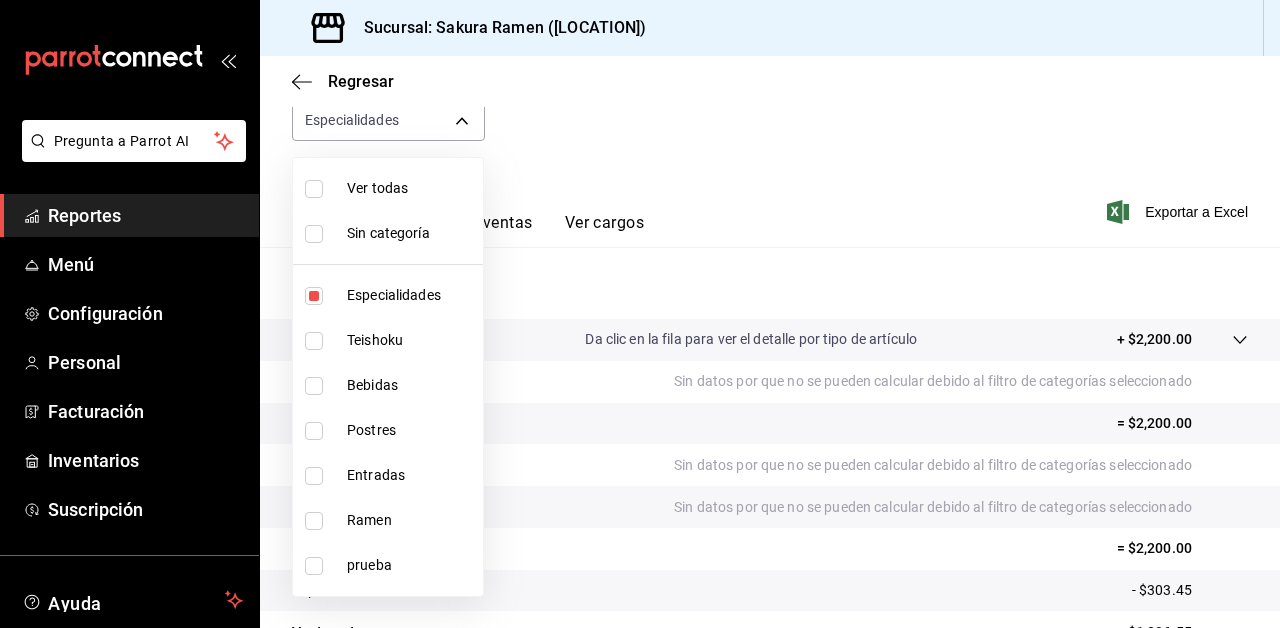 click at bounding box center (640, 314) 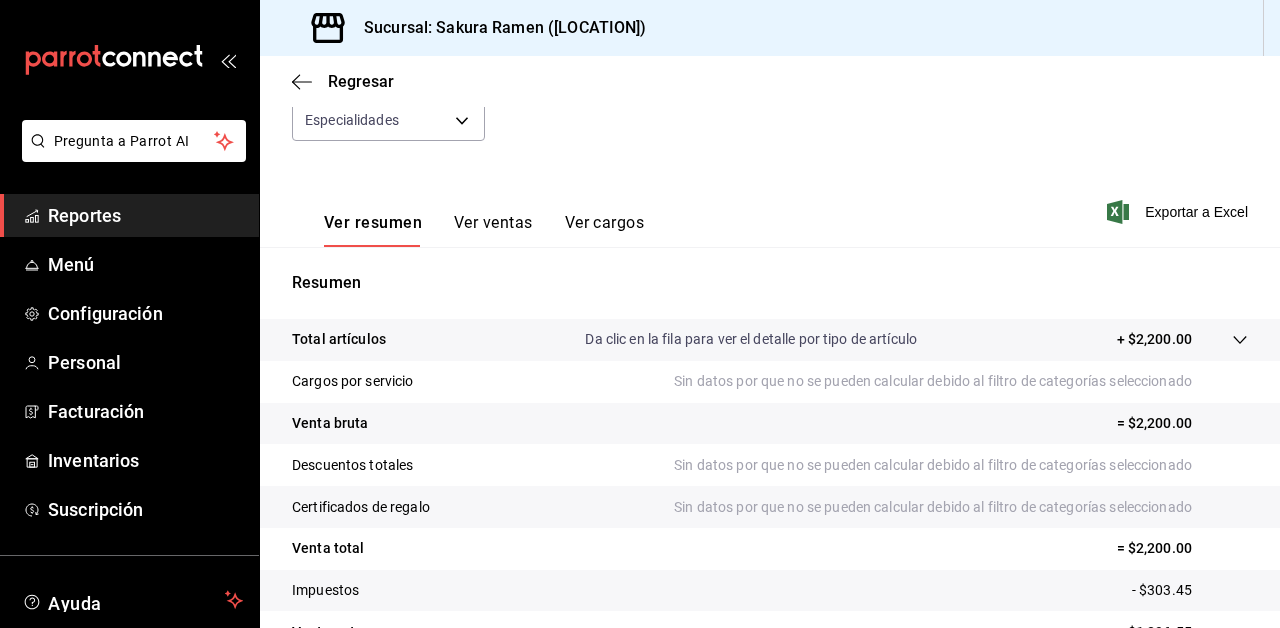 click on "Ver ventas" at bounding box center (493, 230) 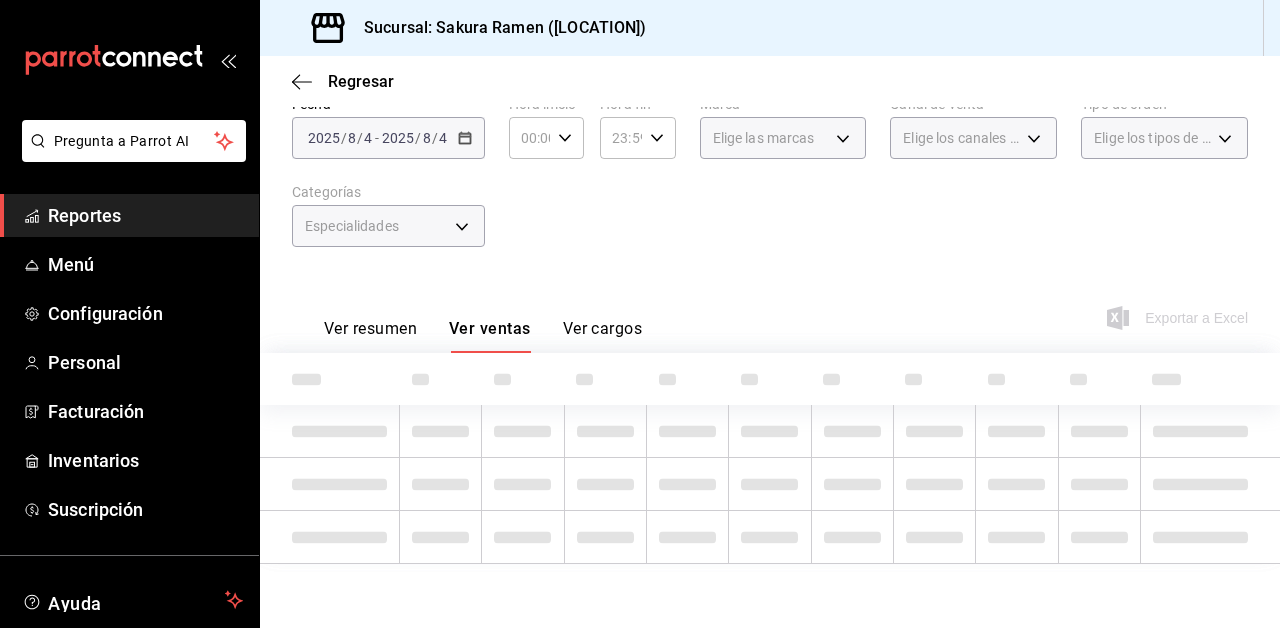 scroll, scrollTop: 102, scrollLeft: 0, axis: vertical 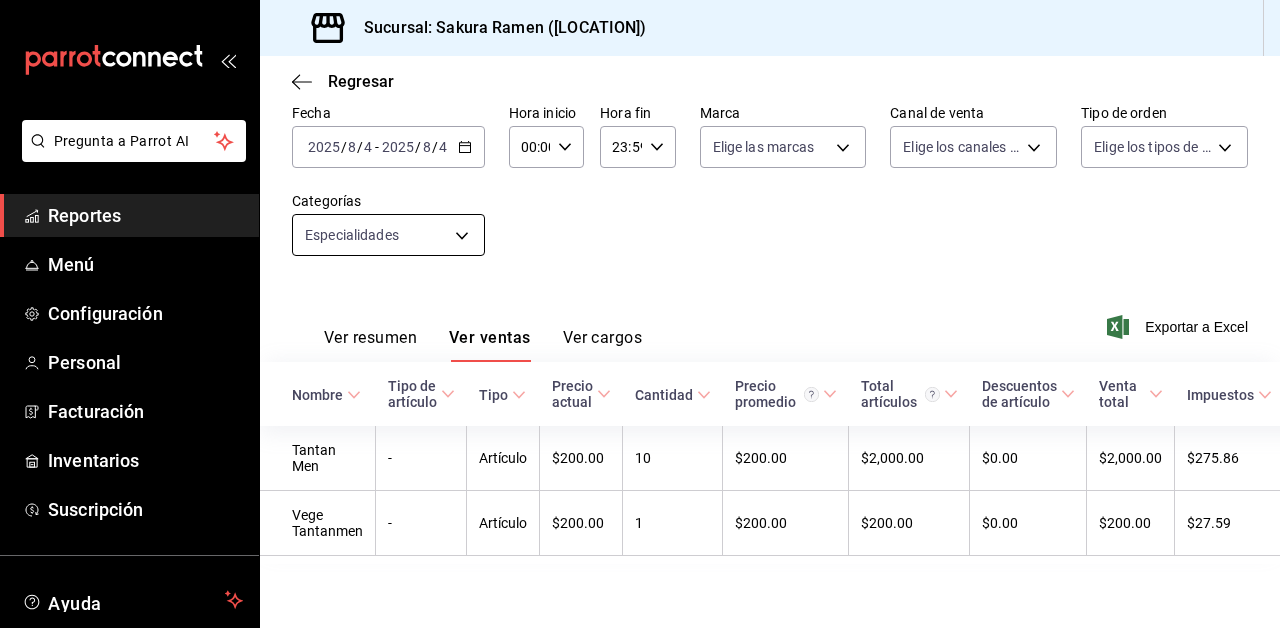 click on "Pregunta a Parrot AI Reportes   Menú   Configuración   Personal   Facturación   Inventarios   Suscripción   Ayuda Recomienda Parrot   [FIRST] [LAST]   Sugerir nueva función   Sucursal: Sakura Ramen ([LOCATION]) Regresar Ventas Los artículos listados no incluyen descuentos de orden y el filtro de fechas está limitado a un máximo de 31 días. Fecha [DATE] [DATE] - [DATE] [DATE] Hora inicio 00:00 Hora inicio Hora fin 23:59 Hora fin Marca Elige las marcas Canal de venta Elige los canales de venta Tipo de orden Elige los tipos de orden Categorías Especialidades [UUID] Ver resumen Ver ventas Ver cargos Exportar a Excel Nombre Tipo de artículo Tipo Precio actual Cantidad Precio promedio   Total artículos   Descuentos de artículo Venta total Impuestos Venta neta Tantan Men - Artículo $200.00 10 $200.00 $2,000.00 $0.00 $2,000.00 $275.86 $1,724.14 Vege Tantanmen - Artículo $200.00 1 $200.00 $200.00 $0.00 $200.00 $27.59 $172.41 Pregunta a Parrot AI Reportes" at bounding box center [640, 314] 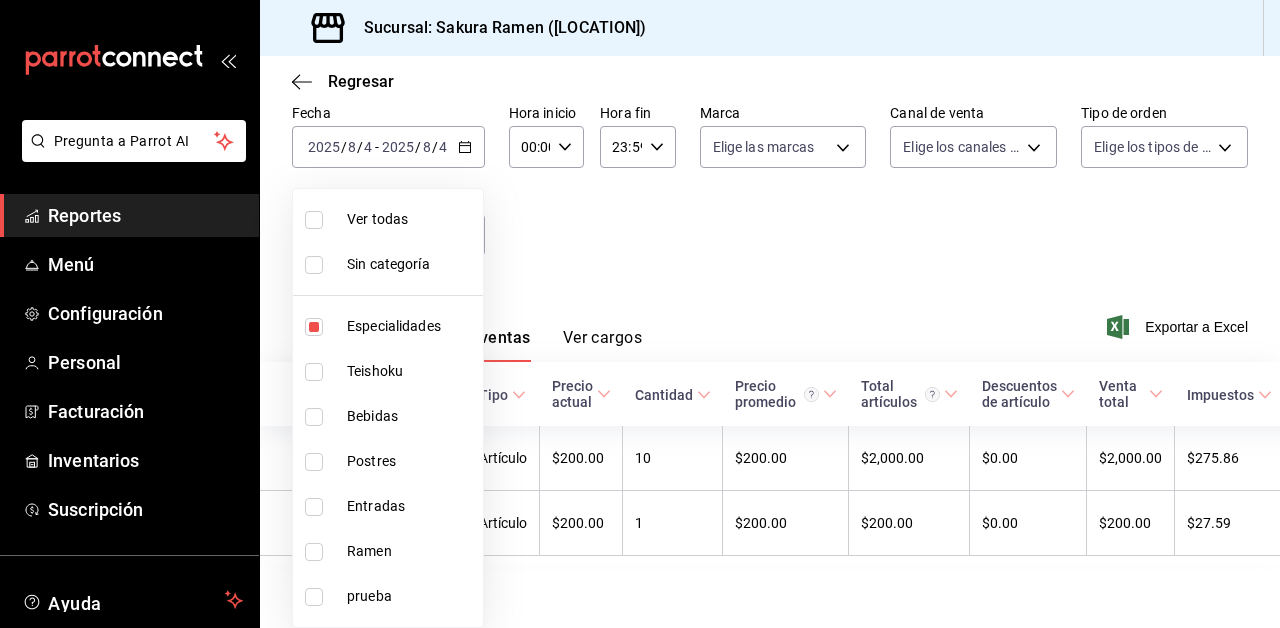 click on "Especialidades" at bounding box center (411, 326) 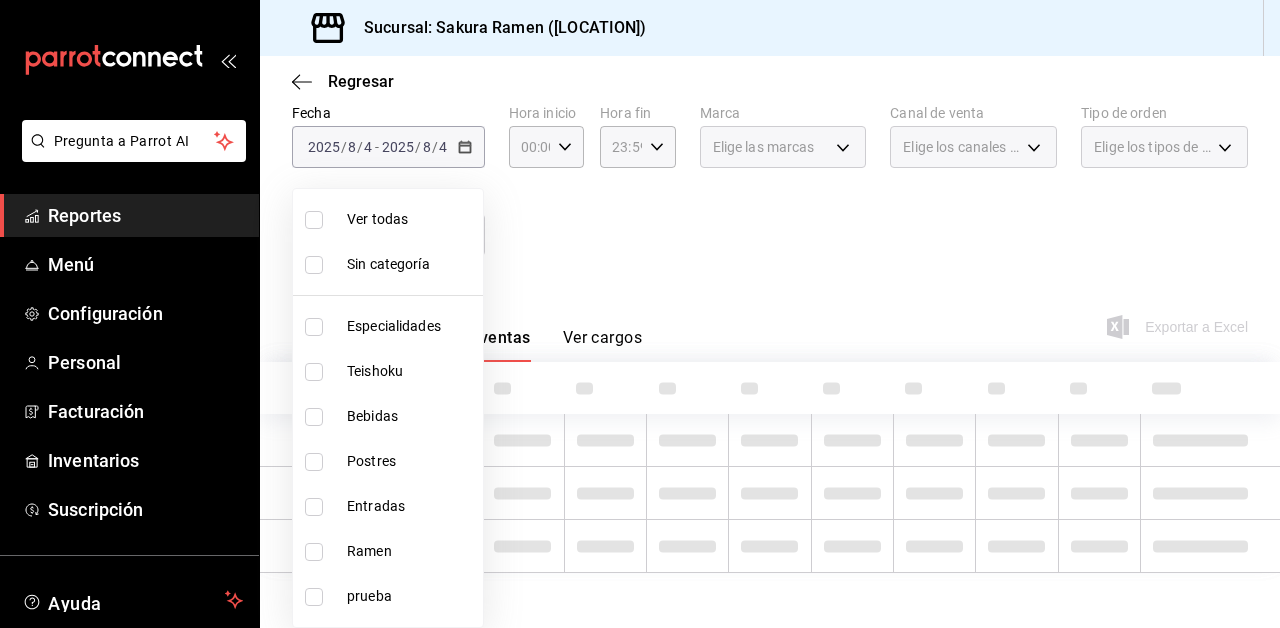 click on "Teishoku" at bounding box center [411, 371] 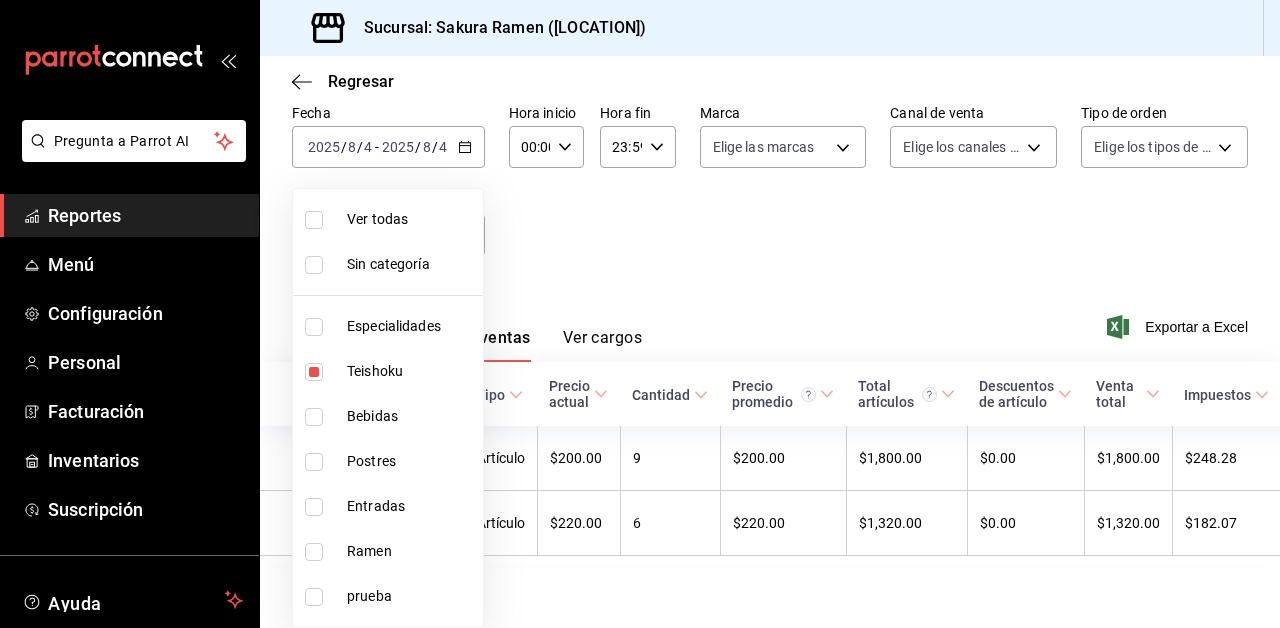 click at bounding box center [640, 314] 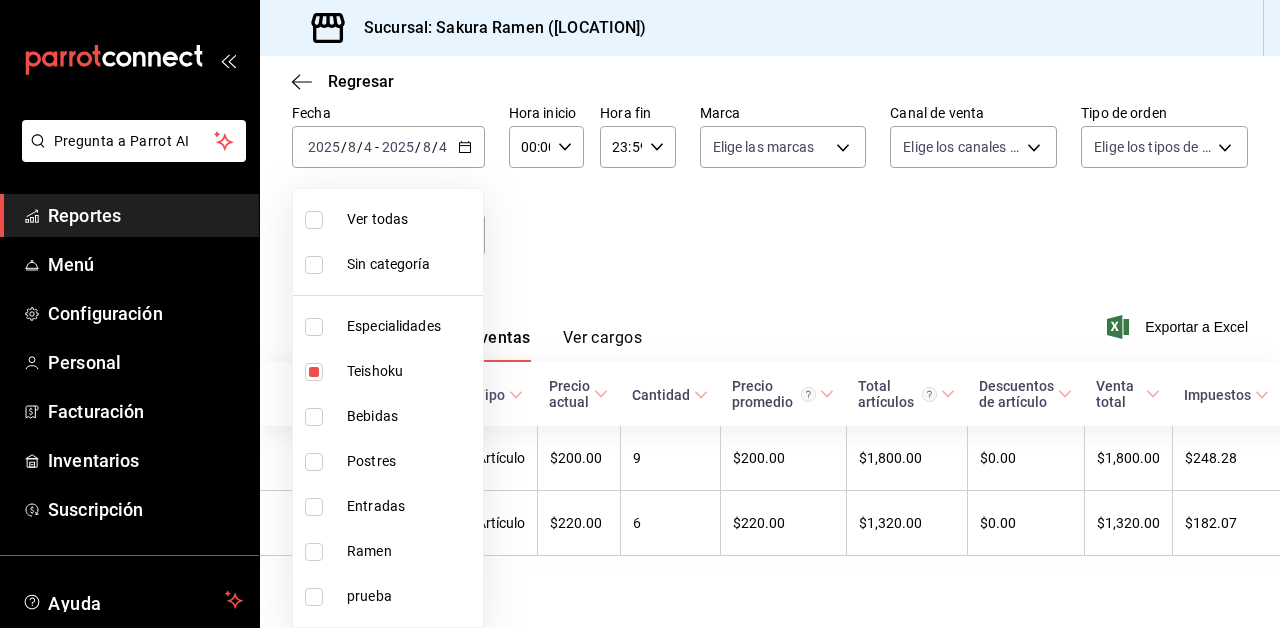 click on "Pregunta a Parrot AI Reportes   Menú   Configuración   Personal   Facturación   Inventarios   Suscripción   Ayuda Recomienda Parrot   [FIRST] [LAST]   Sugerir nueva función   Sucursal: Sakura Ramen ([LOCATION]) Regresar Ventas Los artículos listados no incluyen descuentos de orden y el filtro de fechas está limitado a un máximo de 31 días. Fecha [DATE] [DATE] - [DATE] [DATE] Hora inicio 00:00 Hora inicio Hora fin 23:59 Hora fin Marca Elige las marcas Canal de venta Elige los canales de venta Tipo de orden Elige los tipos de orden Categorías Teishoku [UUID] Ver resumen Ver ventas Ver cargos Exportar a Excel Nombre Tipo de artículo Tipo Precio actual Cantidad Precio promedio   Total artículos   Descuentos de artículo Venta total Impuestos Venta neta Karaage Teishoku - Artículo $200.00 9 $200.00 $1,800.00 $0.00 $1,800.00 $248.28 $1,551.72 Yurinchi Teishoku - Artículo $220.00 6 $220.00 $1,320.00 $0.00 $1,320.00 $182.07 $1,137.93 Pregunta a Parrot AI" at bounding box center (640, 314) 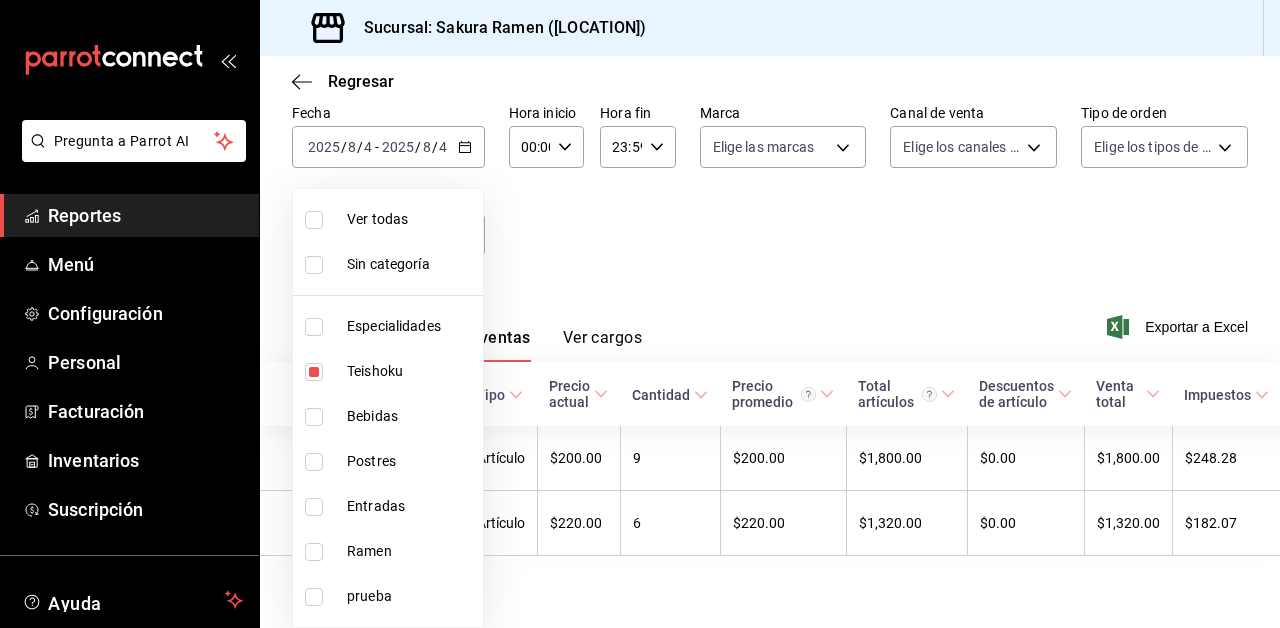 click on "Teishoku" at bounding box center [411, 371] 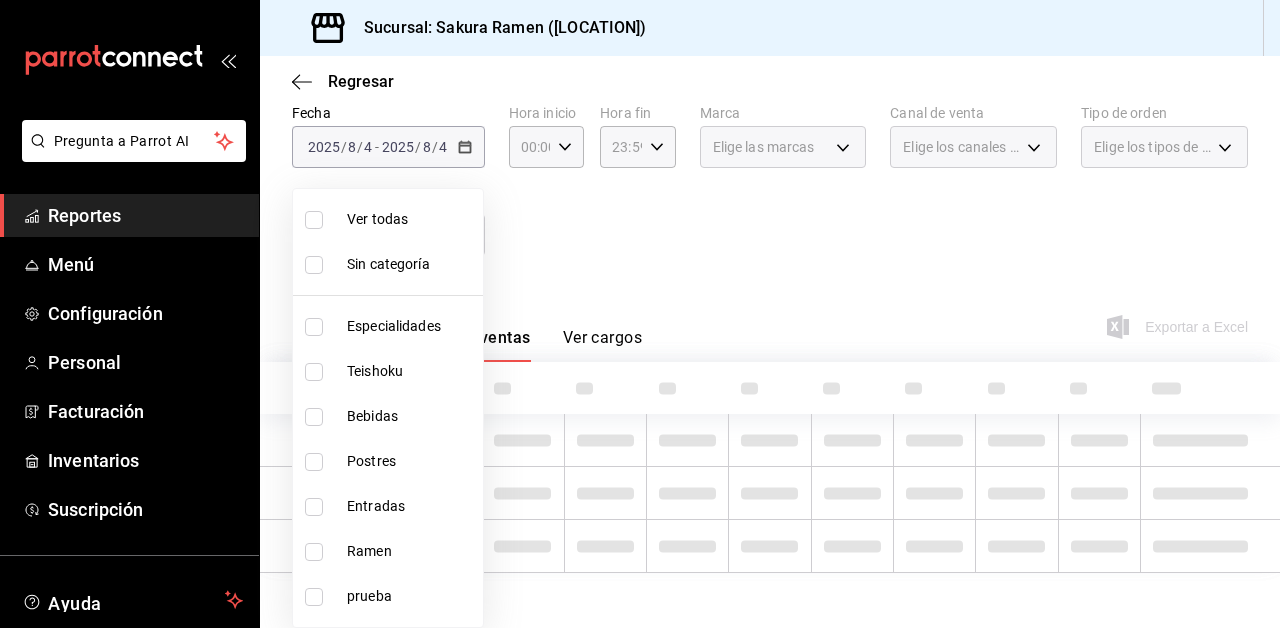 click on "Bebidas" at bounding box center [411, 416] 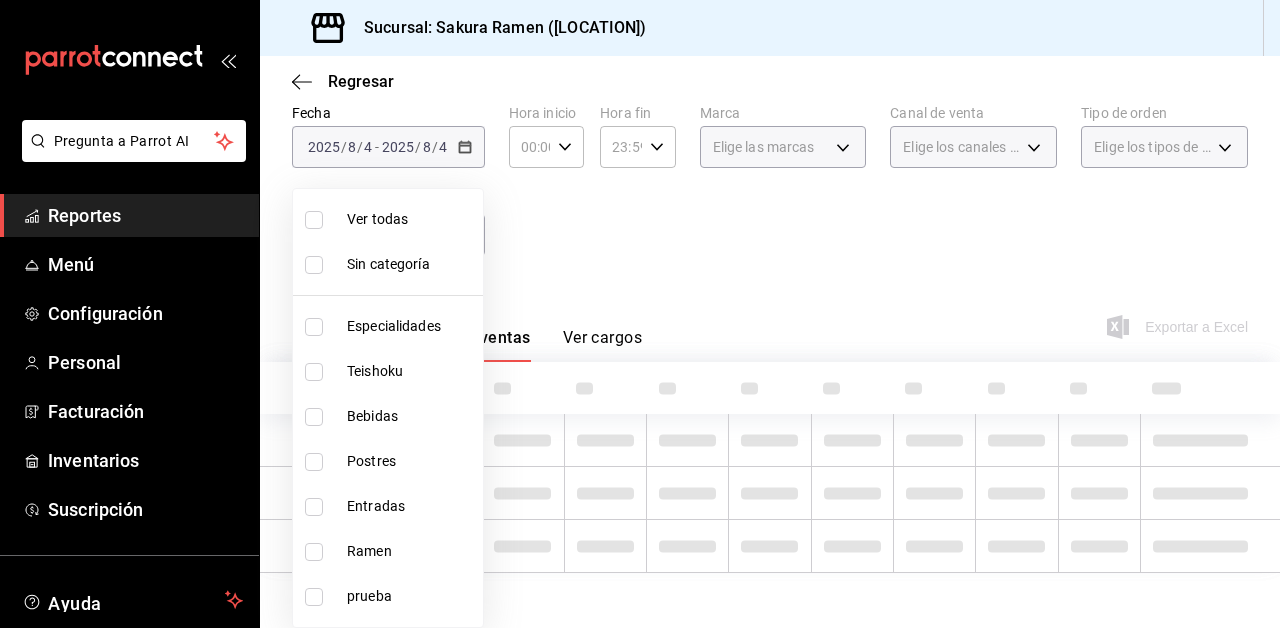 type on "a96102dc-6fdb-4e1e-bc25-0303fa0760da" 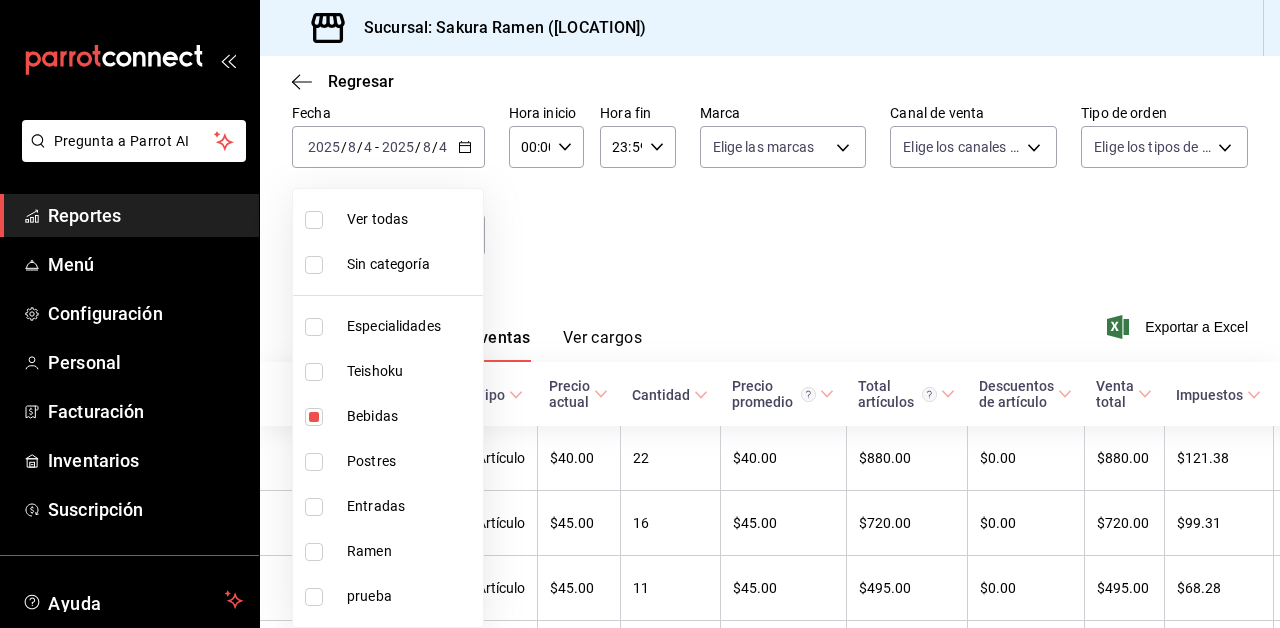 click at bounding box center [640, 314] 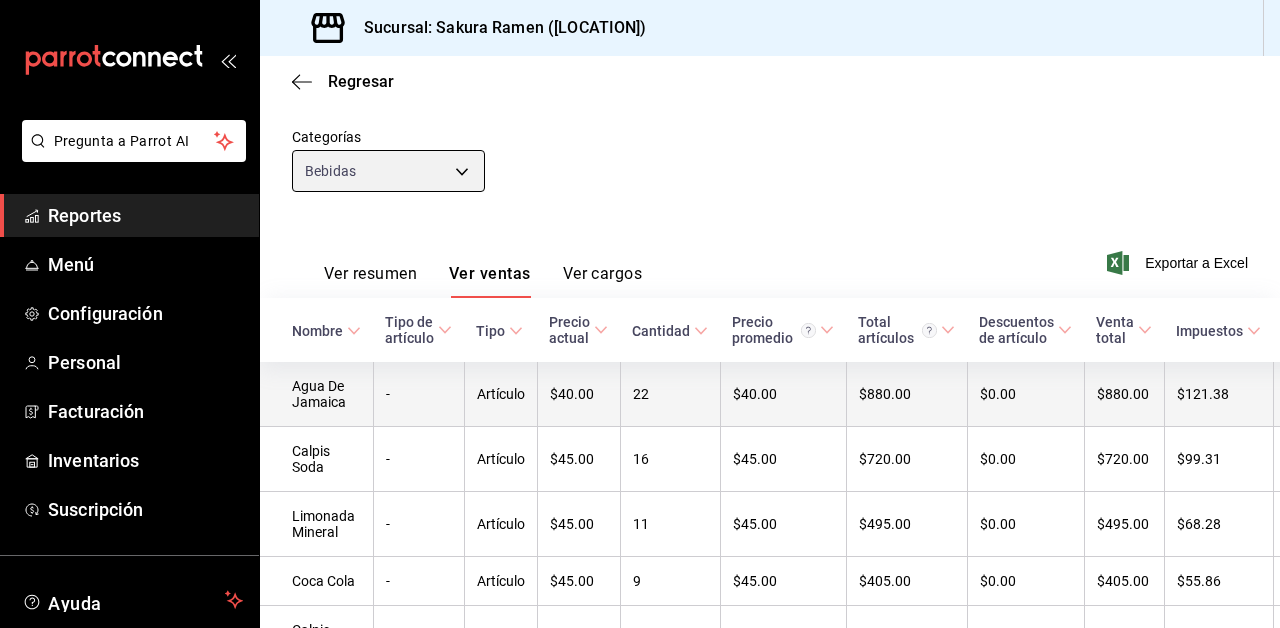 scroll, scrollTop: 99, scrollLeft: 0, axis: vertical 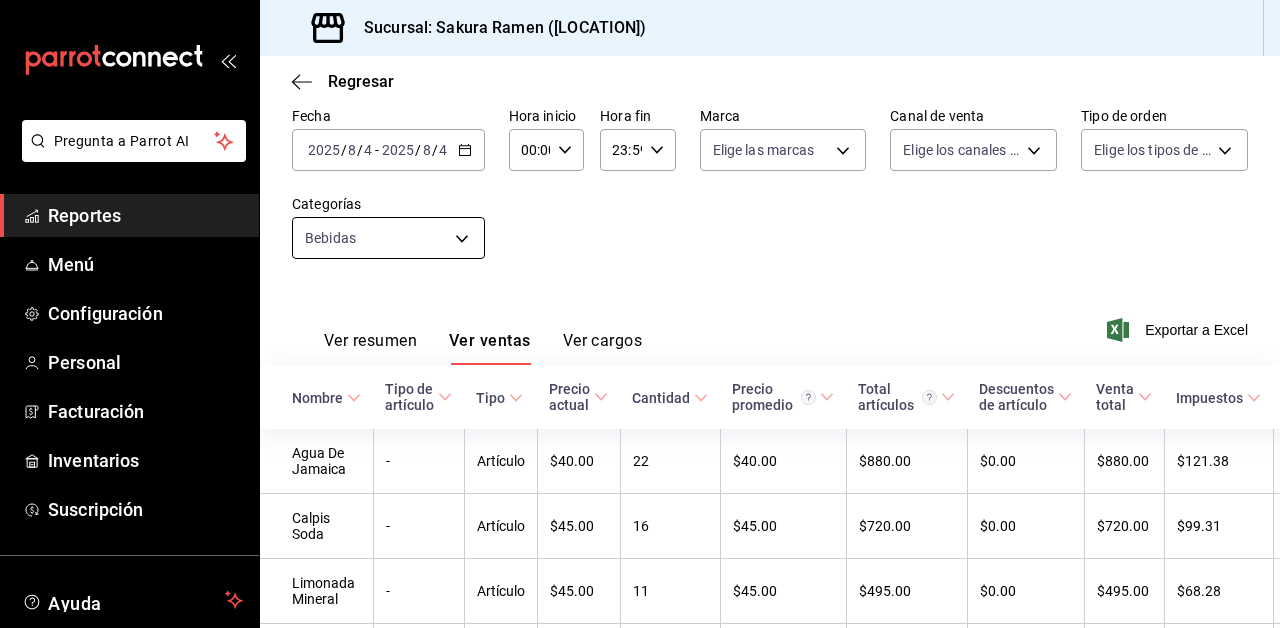 click on "Pregunta a Parrot AI Reportes   Menú   Configuración   Personal   Facturación   Inventarios   Suscripción   Ayuda Recomienda Parrot   [FIRST] [LAST]   Sugerir nueva función   Sucursal: Sakura Ramen ([LOCATION]) Regresar Ventas Los artículos listados no incluyen descuentos de orden y el filtro de fechas está limitado a un máximo de 31 días. Fecha [DATE] [DATE] - [DATE] [DATE] Hora inicio 00:00 Hora inicio Hora fin 23:59 Hora fin Marca Elige las marcas Canal de venta Elige los canales de venta Tipo de orden Elige los tipos de orden Categorías Bebidas [UUID] Ver resumen Ver ventas Ver cargos Exportar a Excel Nombre Tipo de artículo Tipo Precio actual Cantidad Precio promedio   Total artículos   Descuentos de artículo Venta total Impuestos Venta neta Agua De Jamaica - Artículo $40.00 22 $40.00 $880.00 $0.00 $880.00 $121.38 $758.62 Calpis Soda - Artículo $45.00 16 $45.00 $720.00 $0.00 $720.00 $99.31 $620.69 Limonada Mineral - Artículo $45.00 11 - 9" at bounding box center [640, 314] 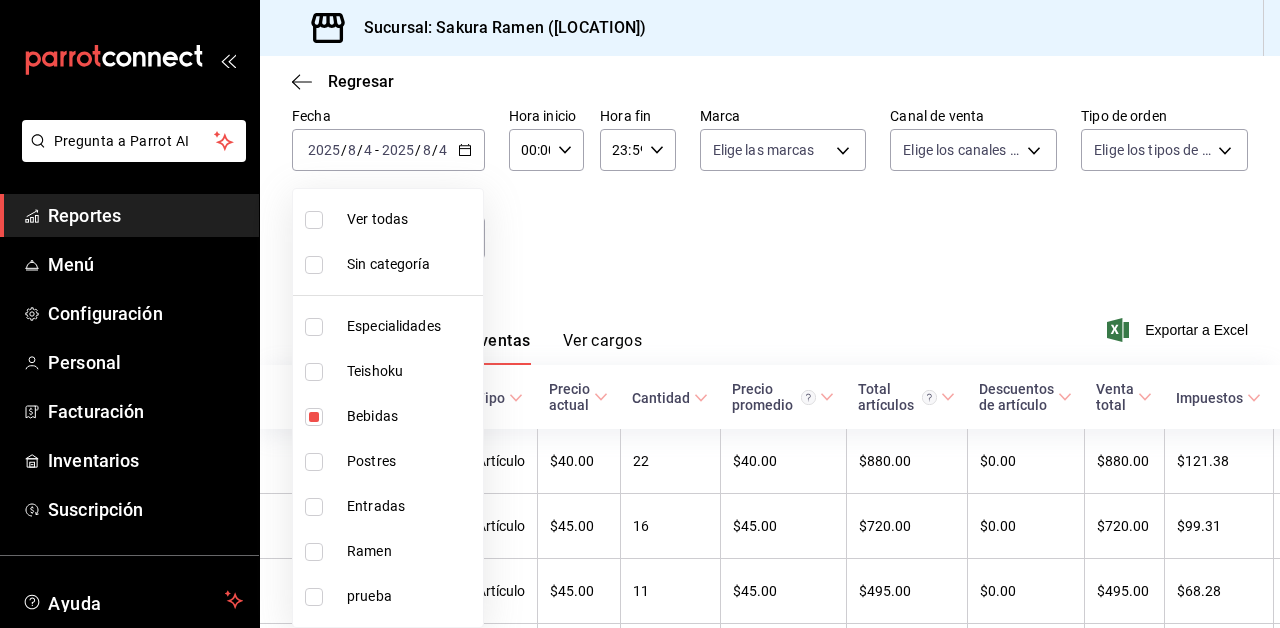 click on "Bebidas" at bounding box center (411, 416) 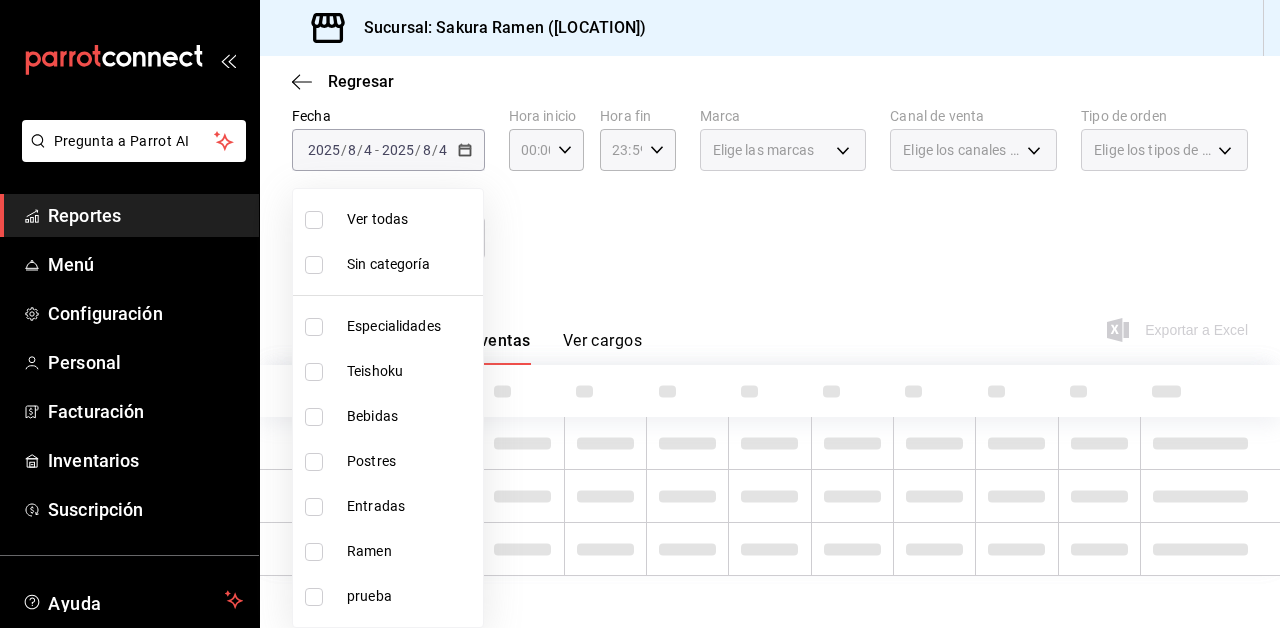 click on "Postres" at bounding box center (411, 461) 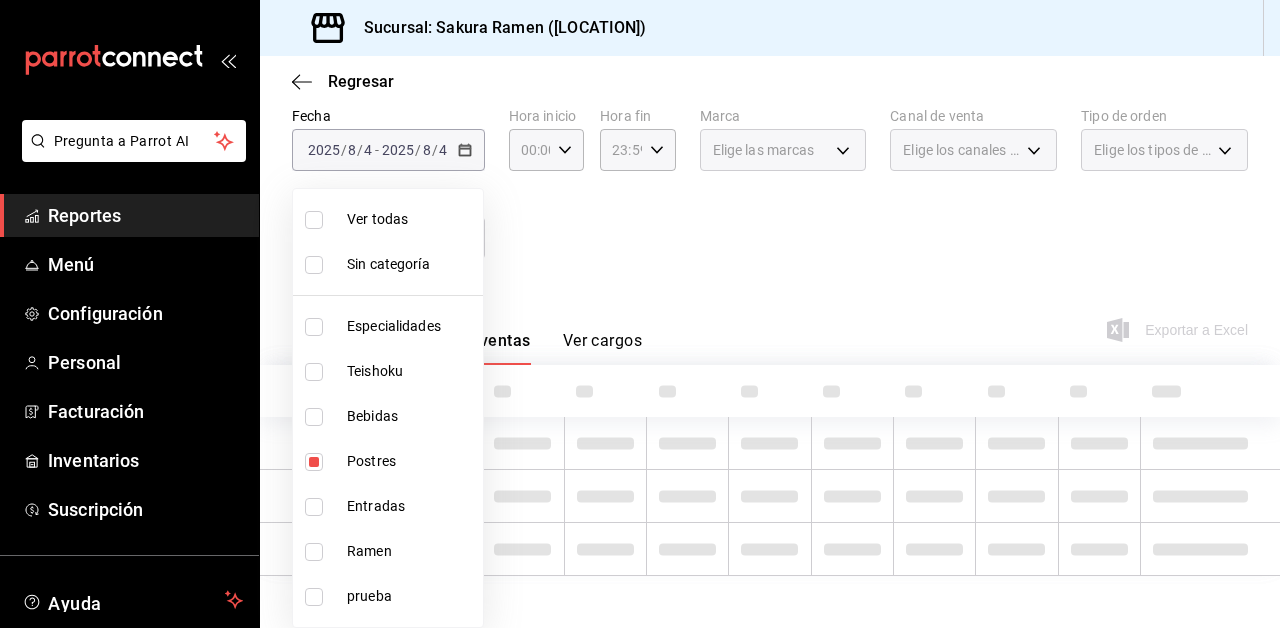 click at bounding box center [640, 314] 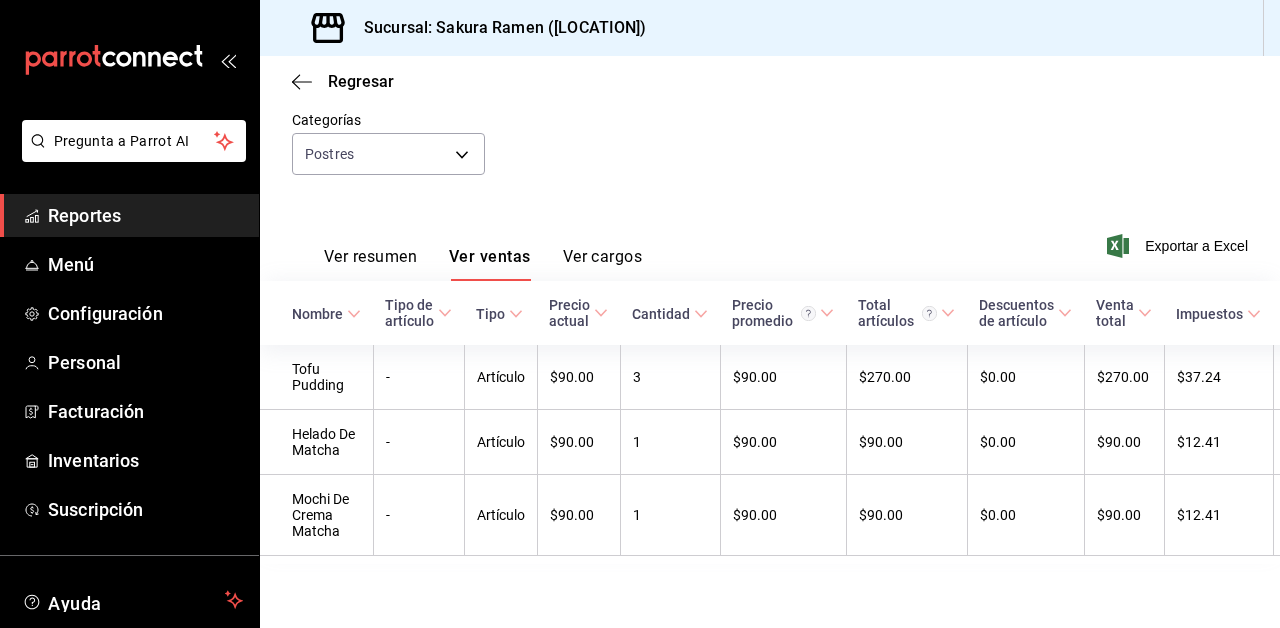 scroll, scrollTop: 183, scrollLeft: 0, axis: vertical 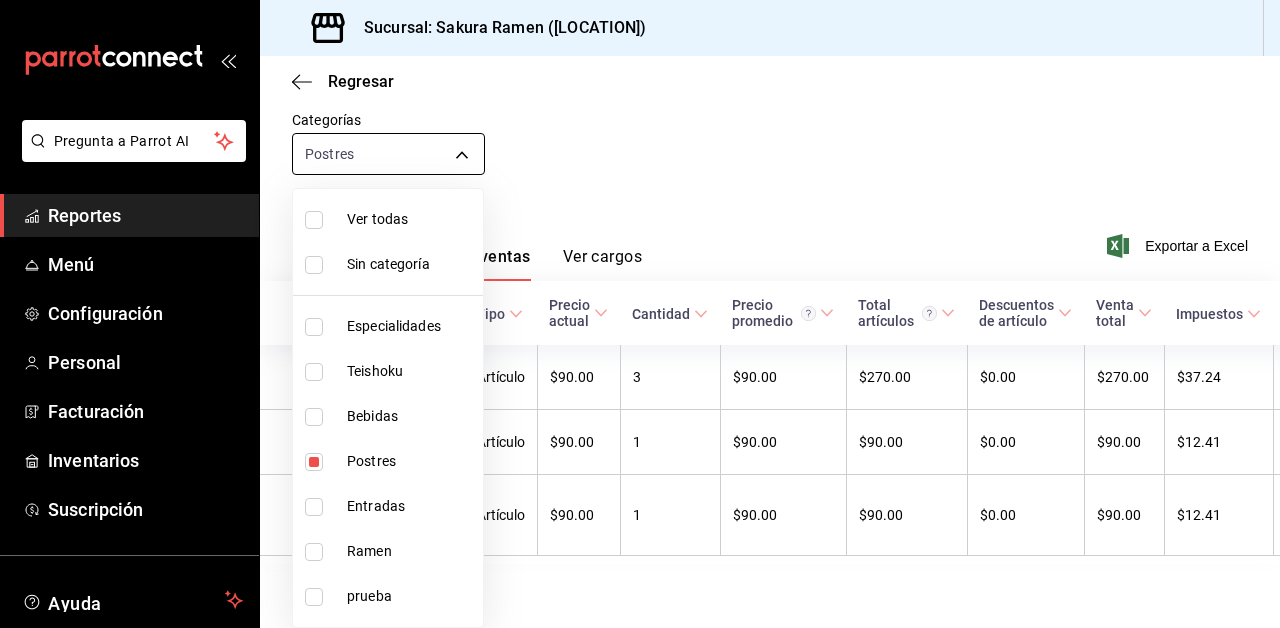 click on "Pregunta a Parrot AI Reportes   Menú   Configuración   Personal   Facturación   Inventarios   Suscripción   Ayuda Recomienda Parrot   [FIRST] [LAST]   Sugerir nueva función   Sucursal: Sakura Ramen ([LOCATION]) Regresar Ventas Los artículos listados no incluyen descuentos de orden y el filtro de fechas está limitado a un máximo de 31 días. Fecha [DATE] [DATE] - [DATE] [DATE] Hora inicio 00:00 Hora inicio Hora fin 23:59 Hora fin Marca Elige las marcas Canal de venta Elige los canales de venta Tipo de orden Elige los tipos de orden Categorías Postres [UUID] Ver resumen Ver ventas Ver cargos Exportar a Excel Nombre Tipo de artículo Tipo Precio actual Cantidad Precio promedio   Total artículos   Descuentos de artículo Venta total Impuestos Venta neta Tofu Pudding - Artículo $90.00 3 $90.00 $270.00 $0.00 $270.00 $37.24 $232.76 Helado De Matcha - Artículo $90.00 1 $90.00 $90.00 $0.00 $90.00 $12.41 $77.59 Mochi De Crema Matcha - Artículo $90.00 1" at bounding box center (640, 314) 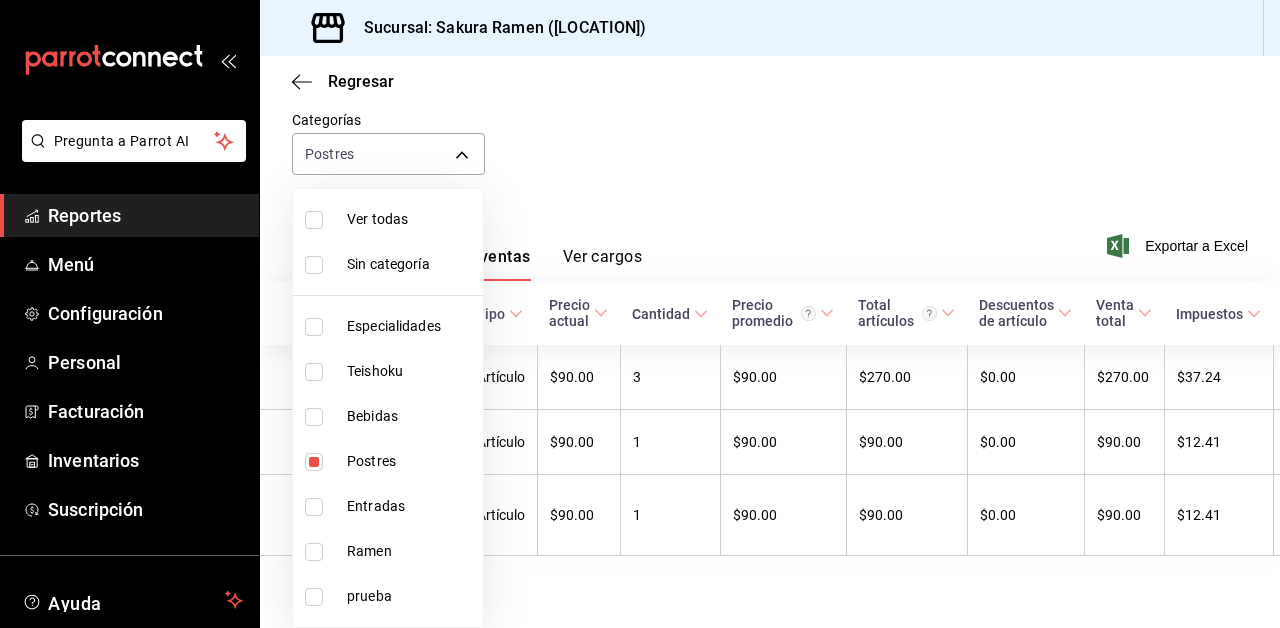 click on "Postres" at bounding box center [411, 461] 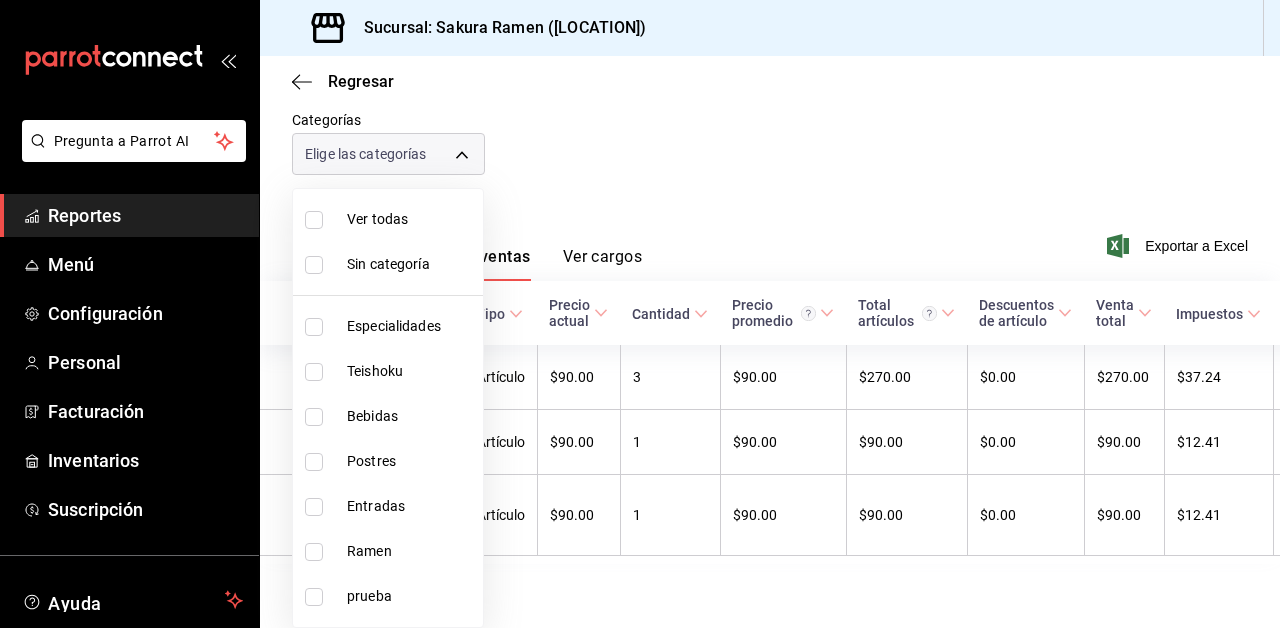 scroll, scrollTop: 111, scrollLeft: 0, axis: vertical 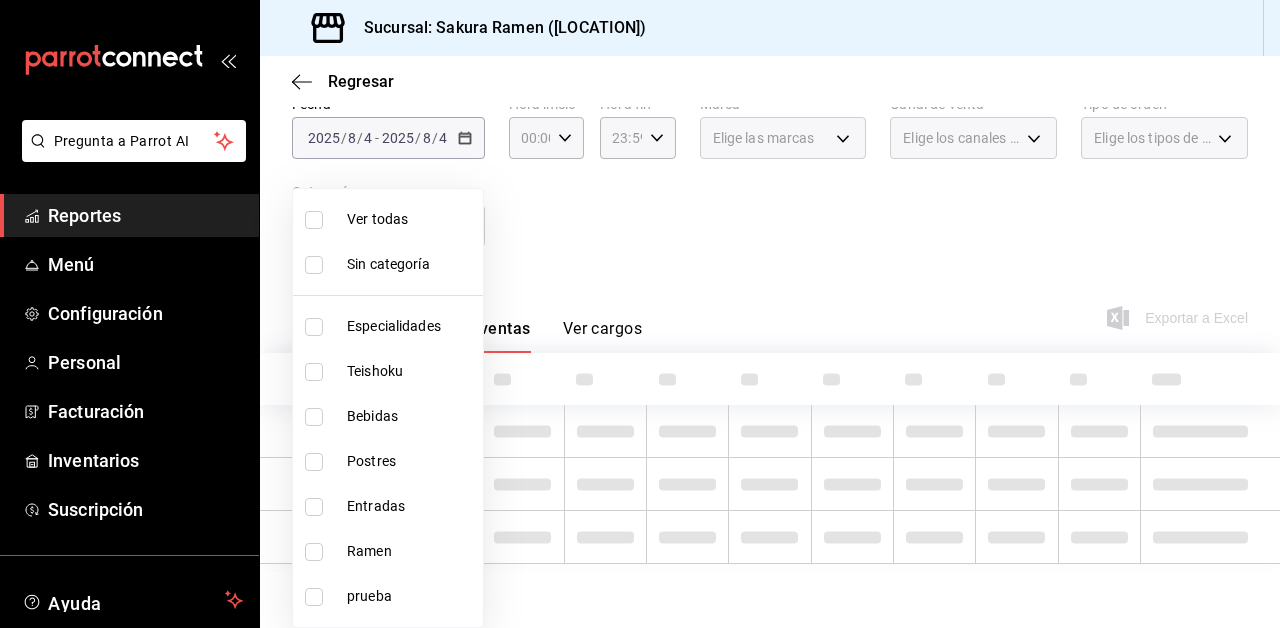 click on "Entradas" at bounding box center [411, 506] 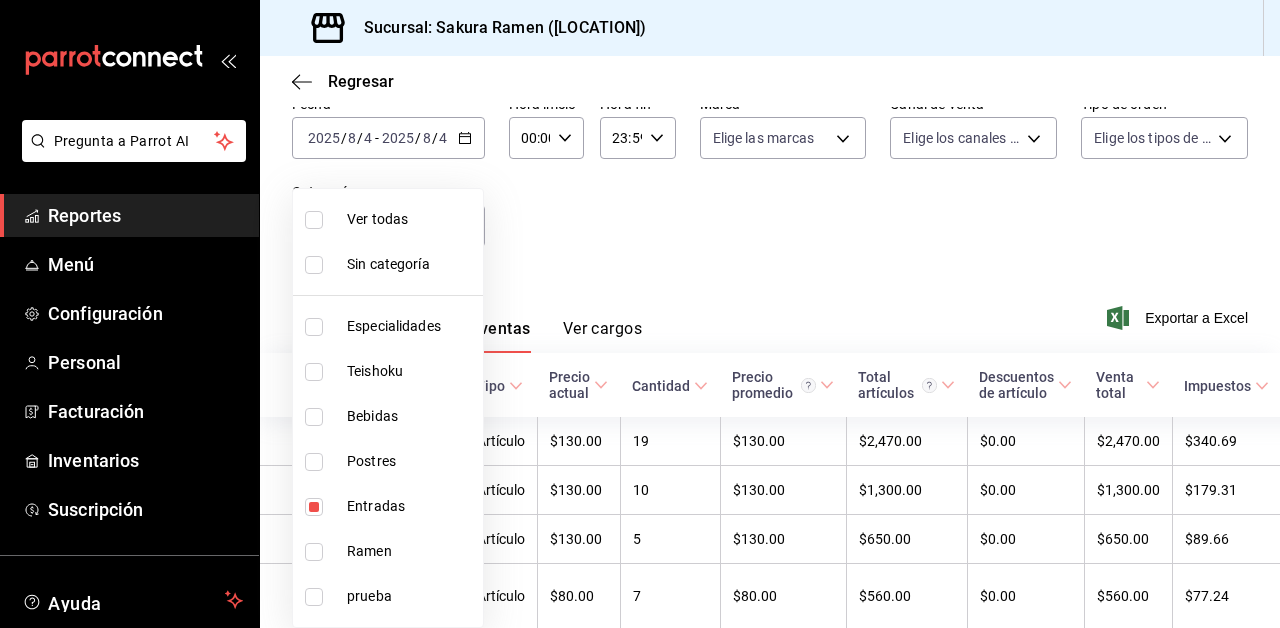click at bounding box center [640, 314] 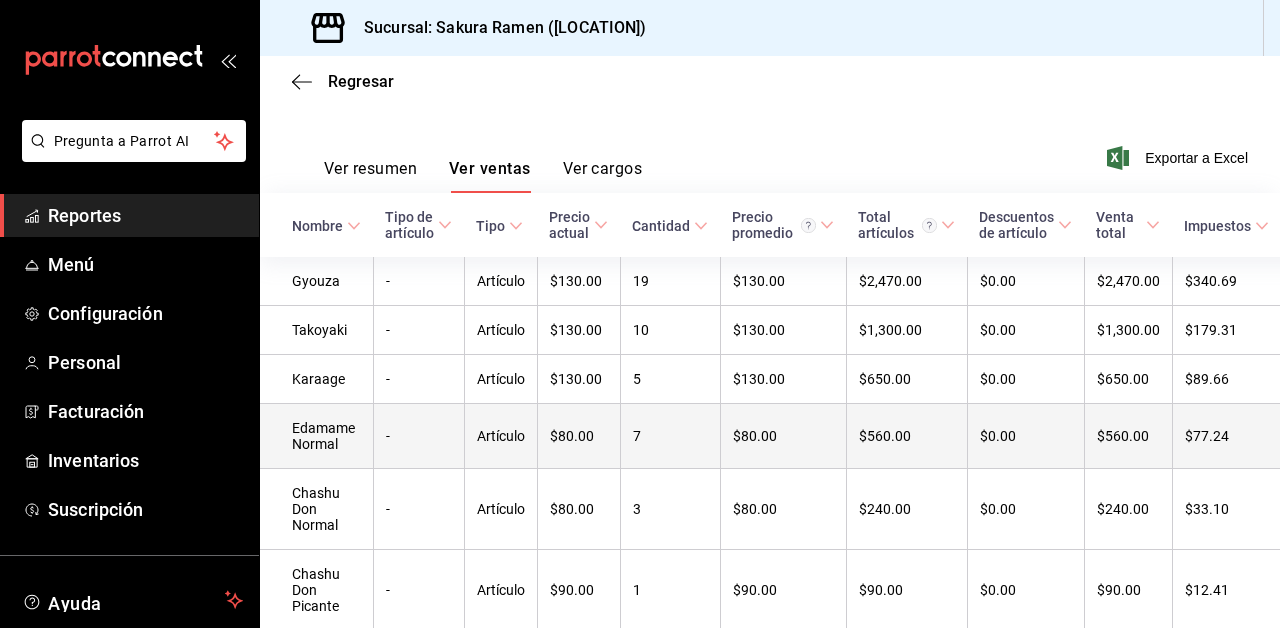 scroll, scrollTop: 144, scrollLeft: 0, axis: vertical 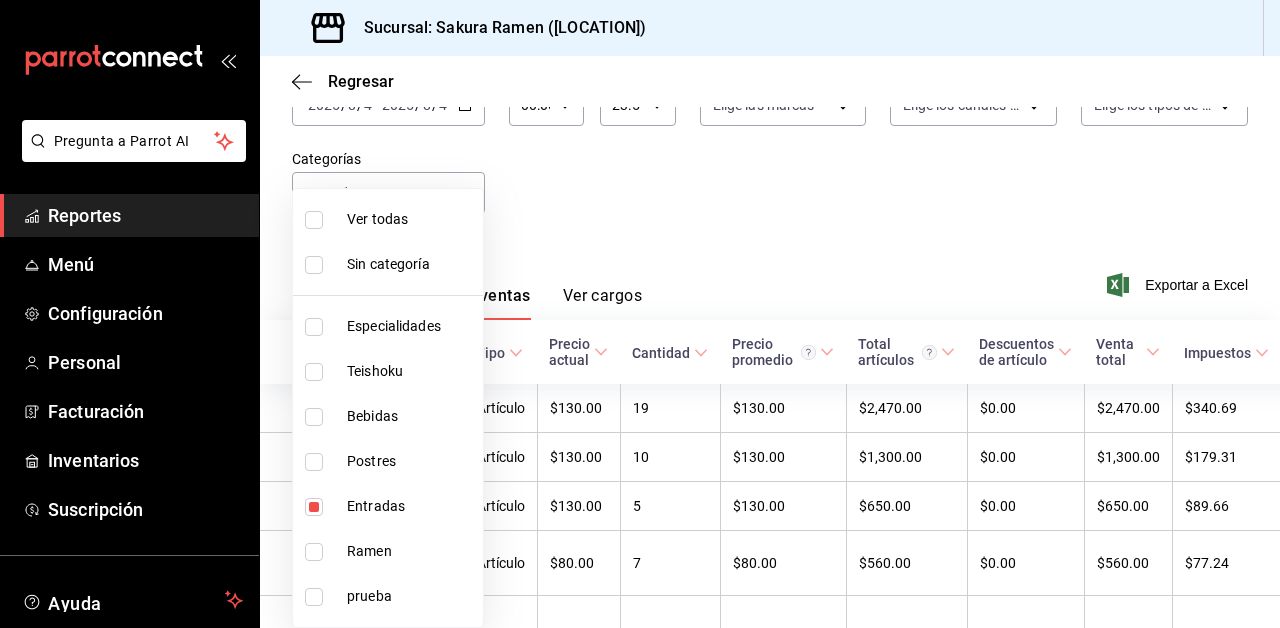 click on "1208202c-c05a-4274-8ebb-6d861d15a893" at bounding box center [640, 314] 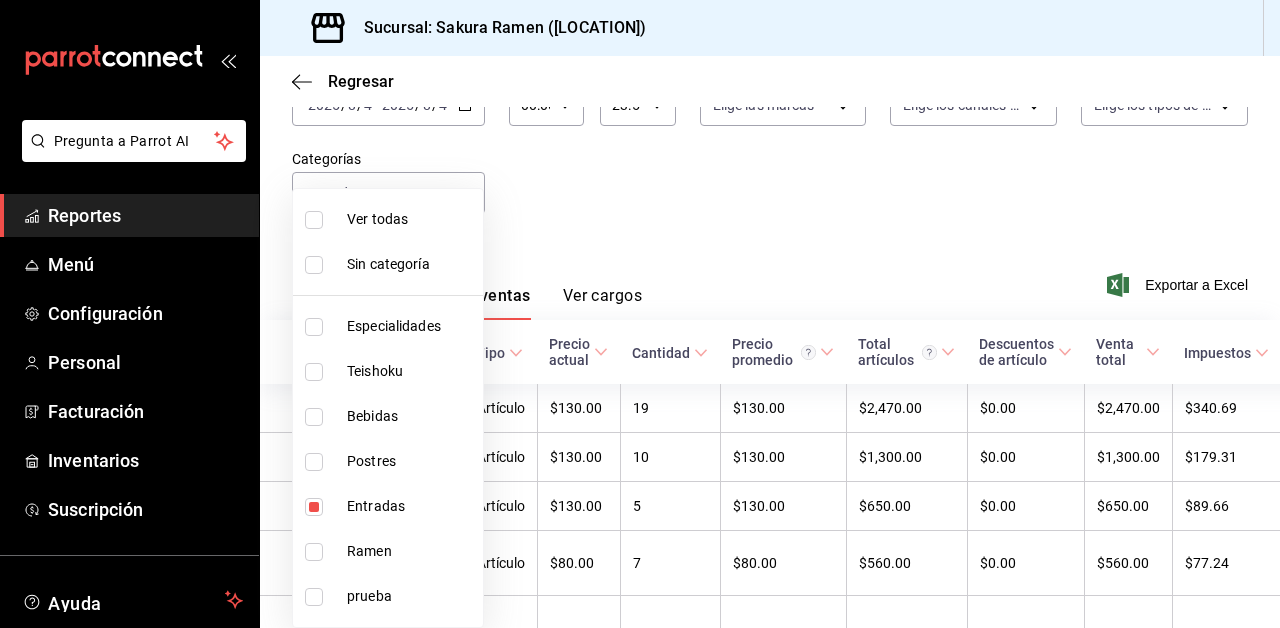 click on "Entradas" at bounding box center (411, 506) 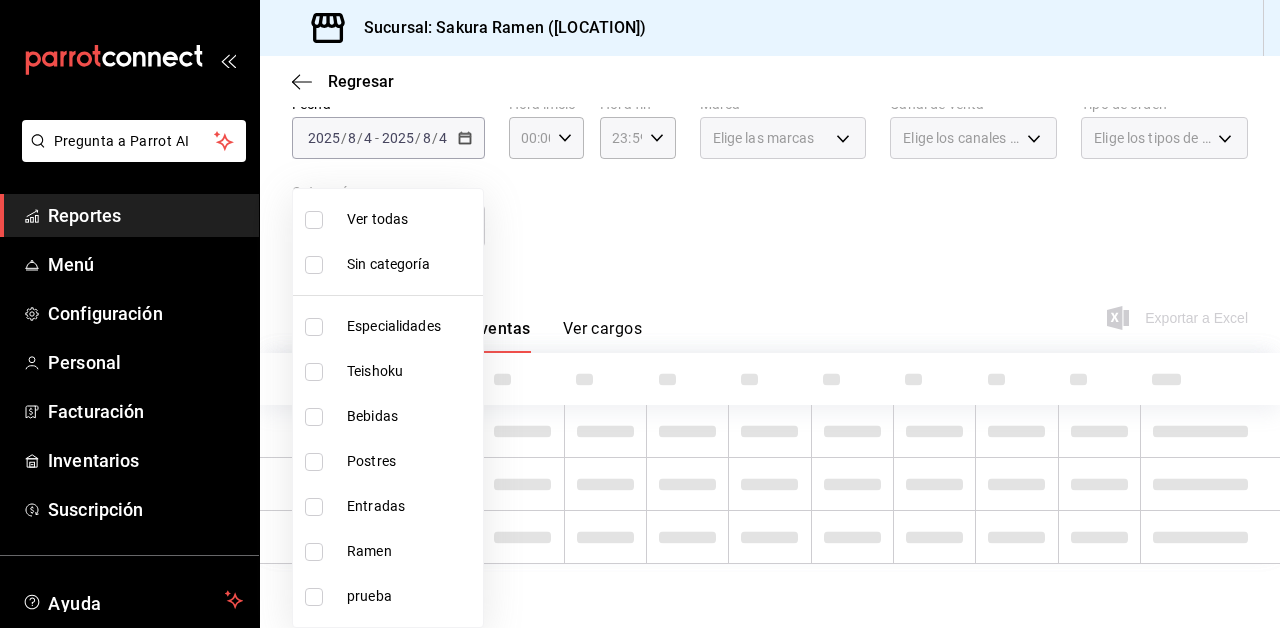scroll, scrollTop: 111, scrollLeft: 0, axis: vertical 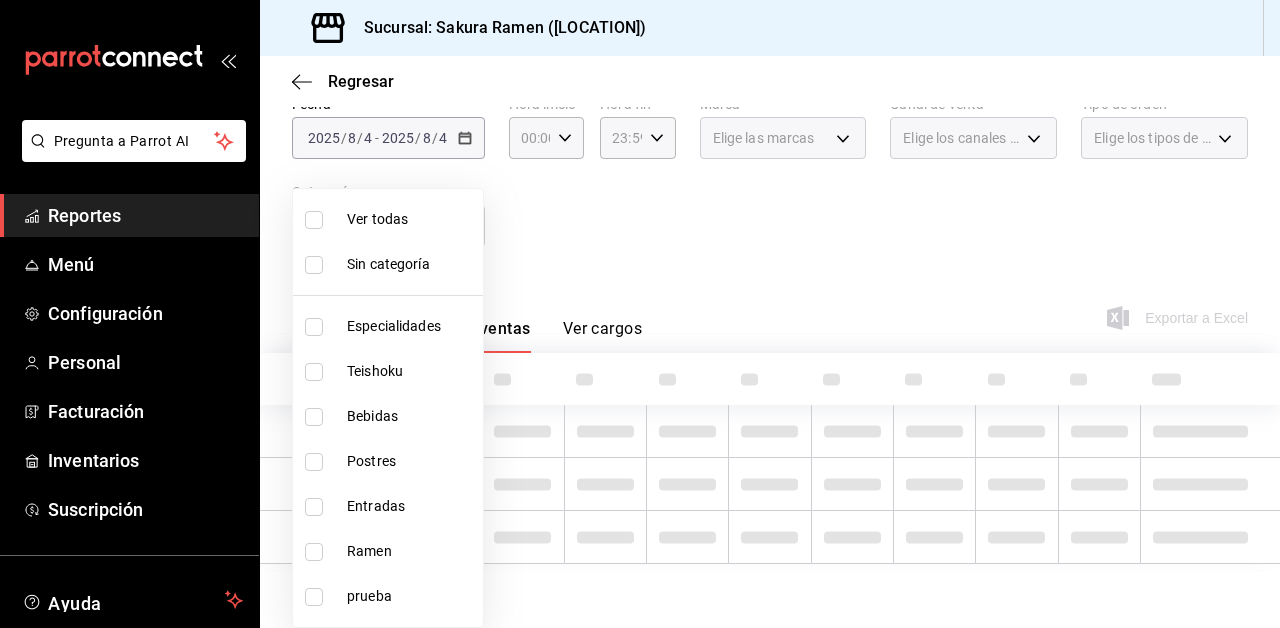 click on "Ramen" at bounding box center [411, 551] 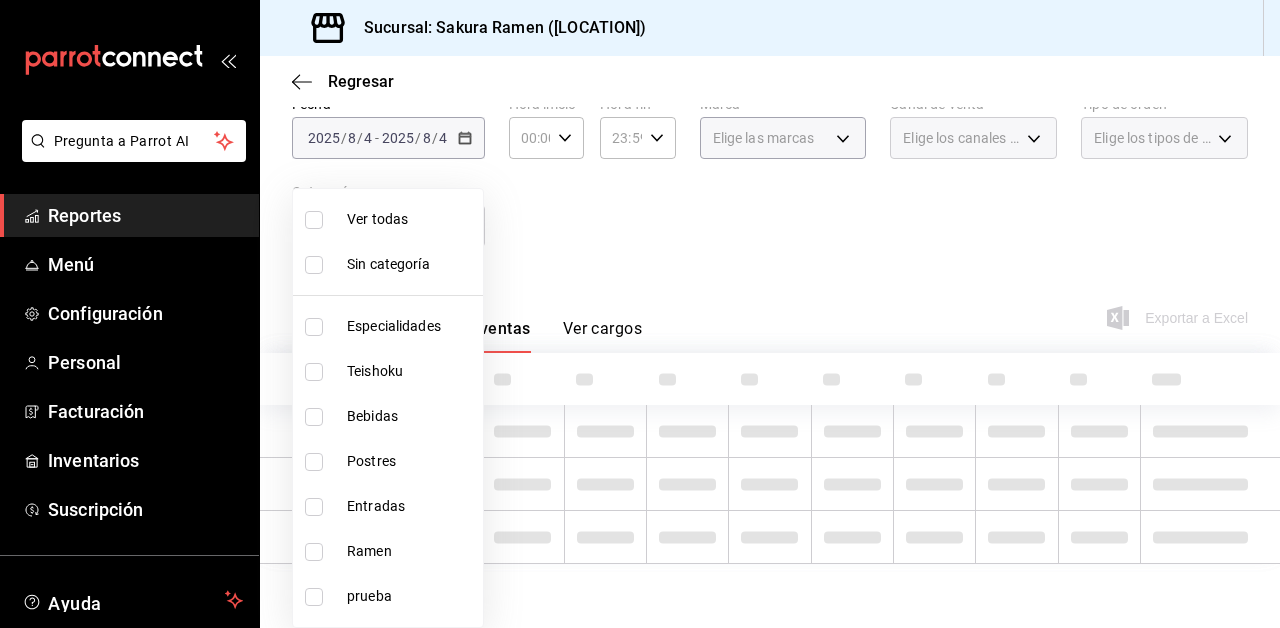 type on "6cc5b05b-0f3a-41c0-8fd4-c21ef2486b47" 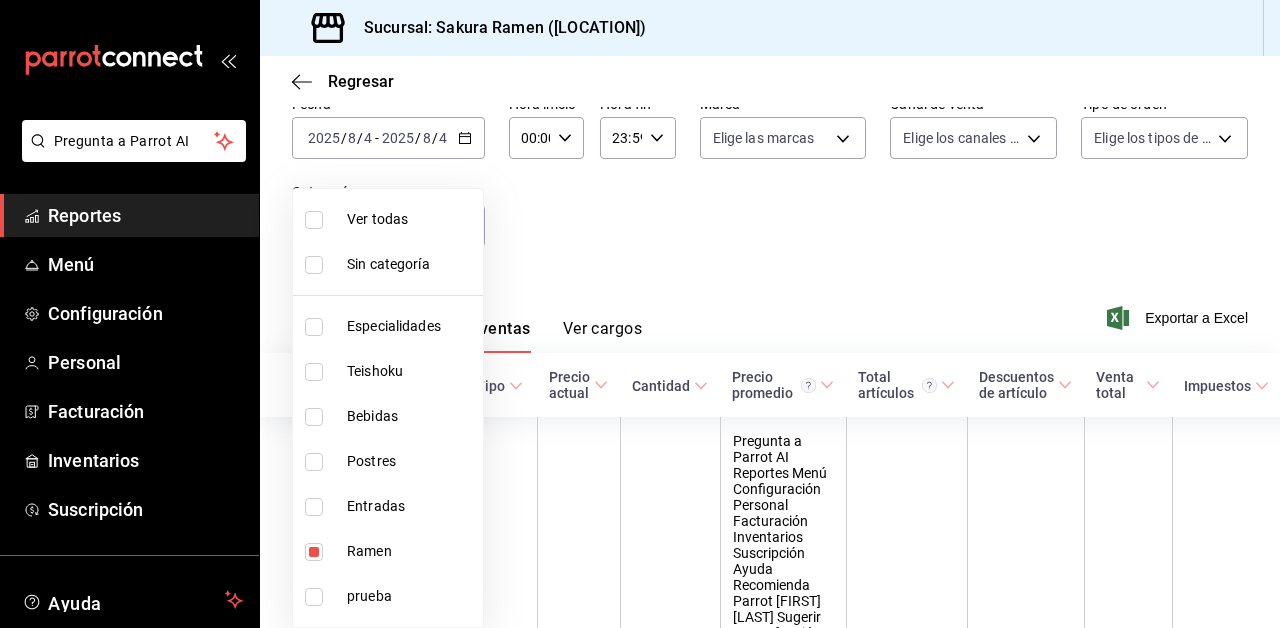 click at bounding box center (640, 314) 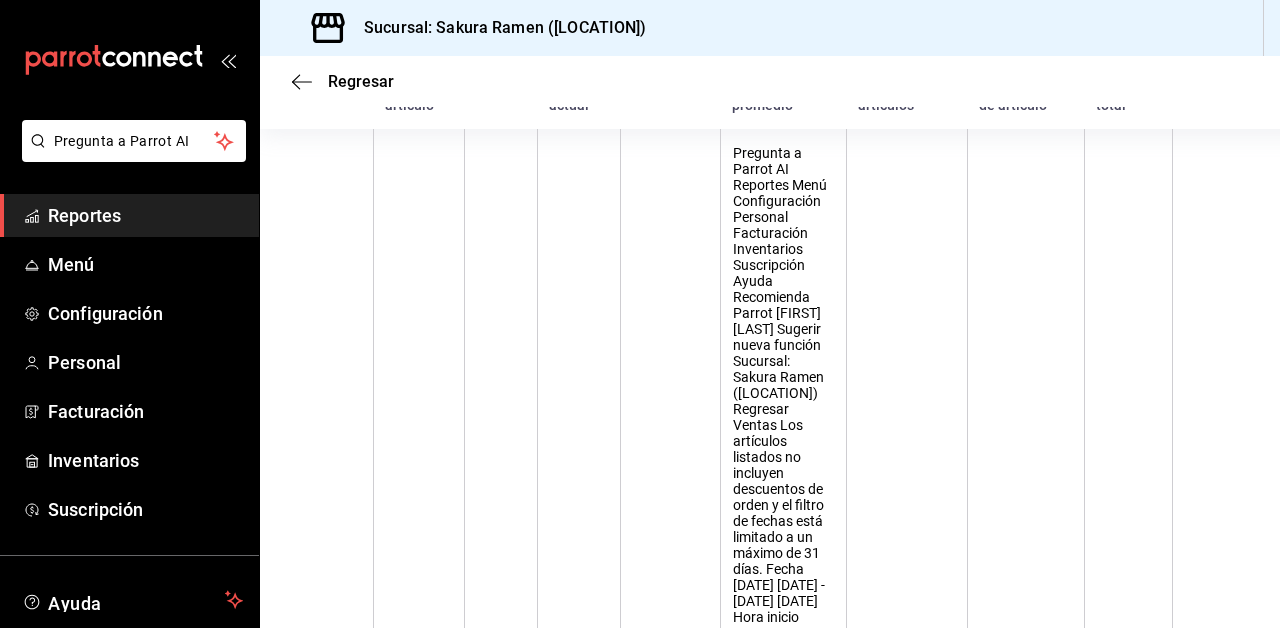 scroll, scrollTop: 411, scrollLeft: 0, axis: vertical 